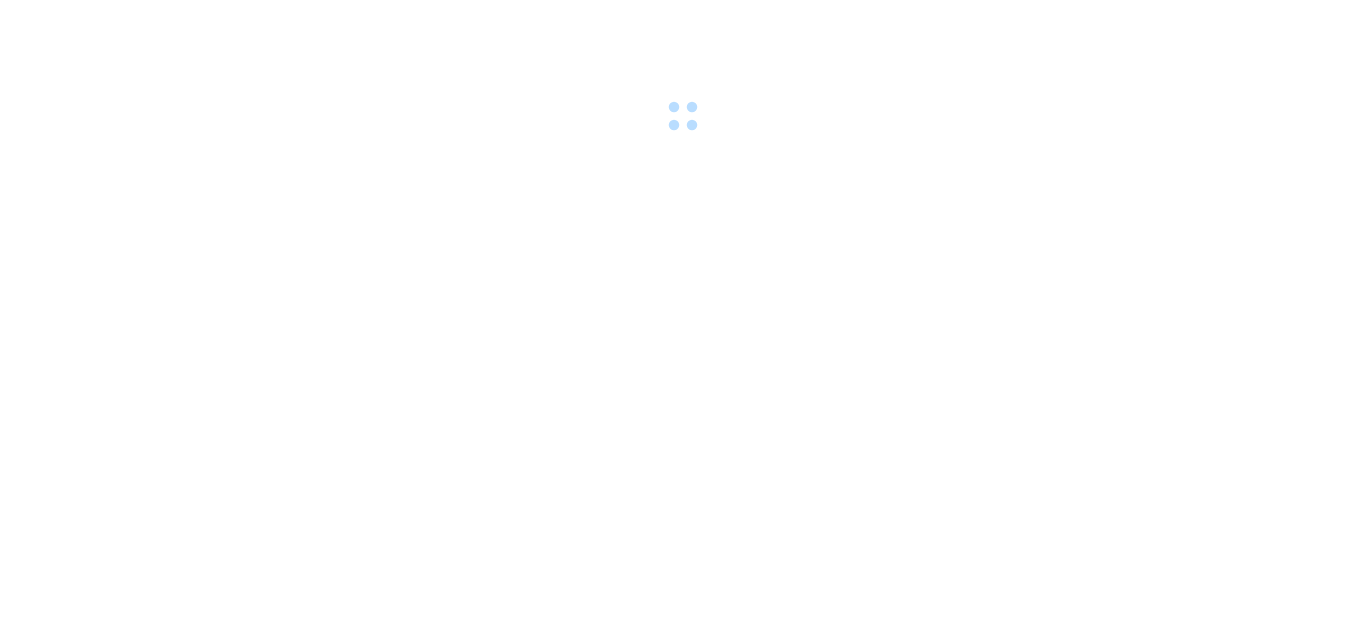 scroll, scrollTop: 0, scrollLeft: 0, axis: both 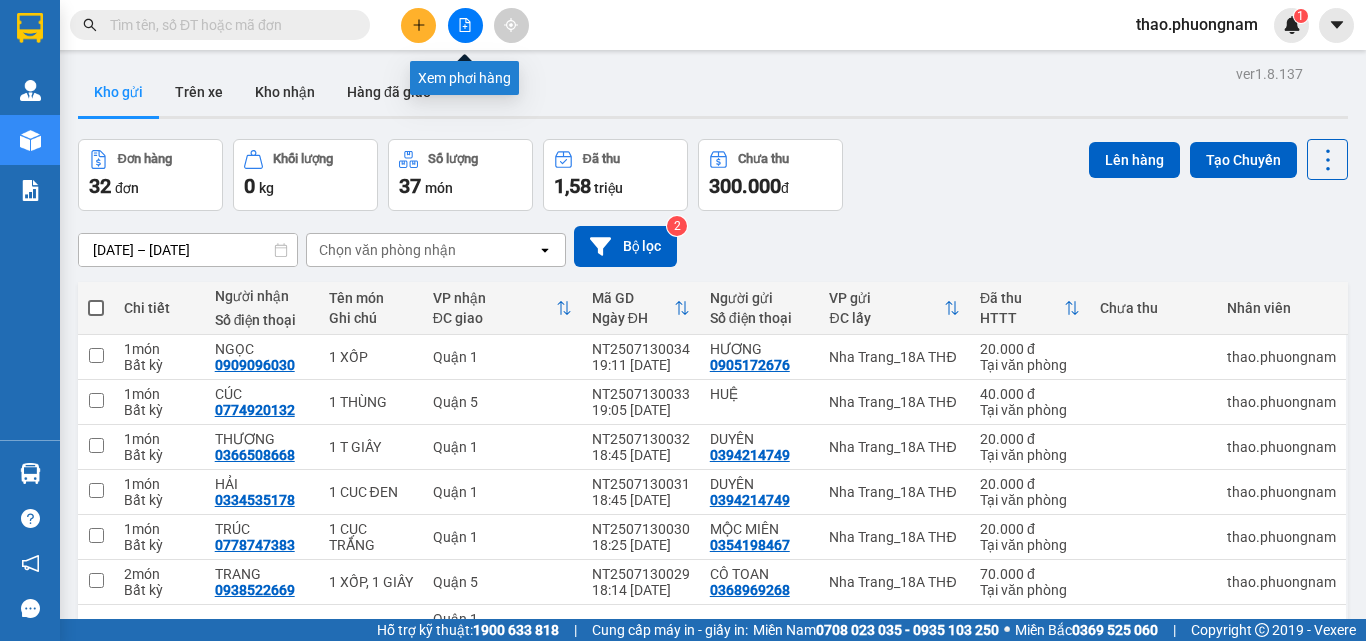 click 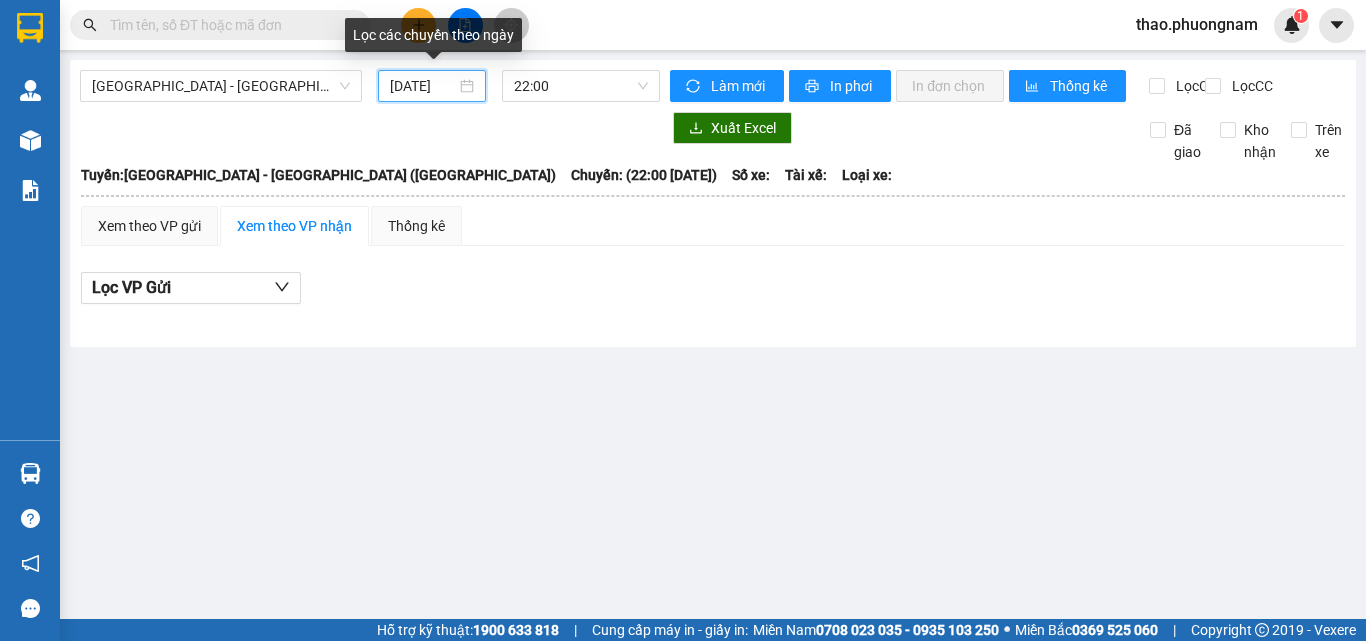 click on "[DATE]" at bounding box center (423, 86) 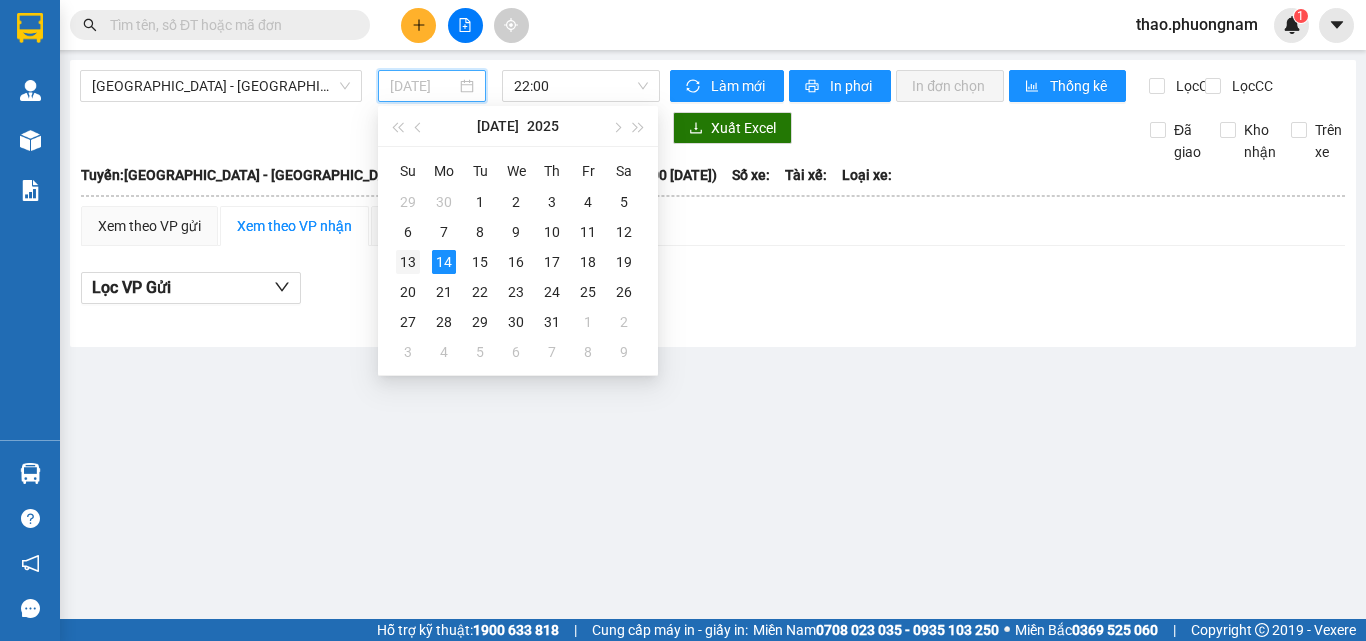 click on "13" at bounding box center (408, 262) 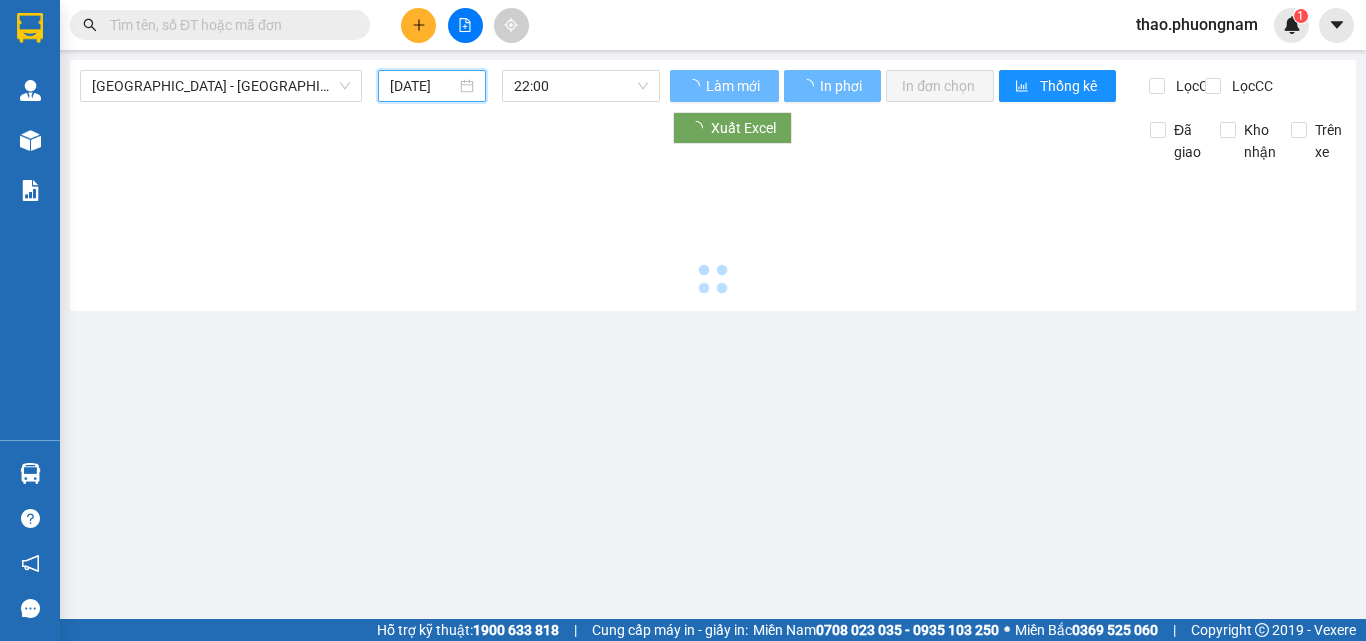 type on "[DATE]" 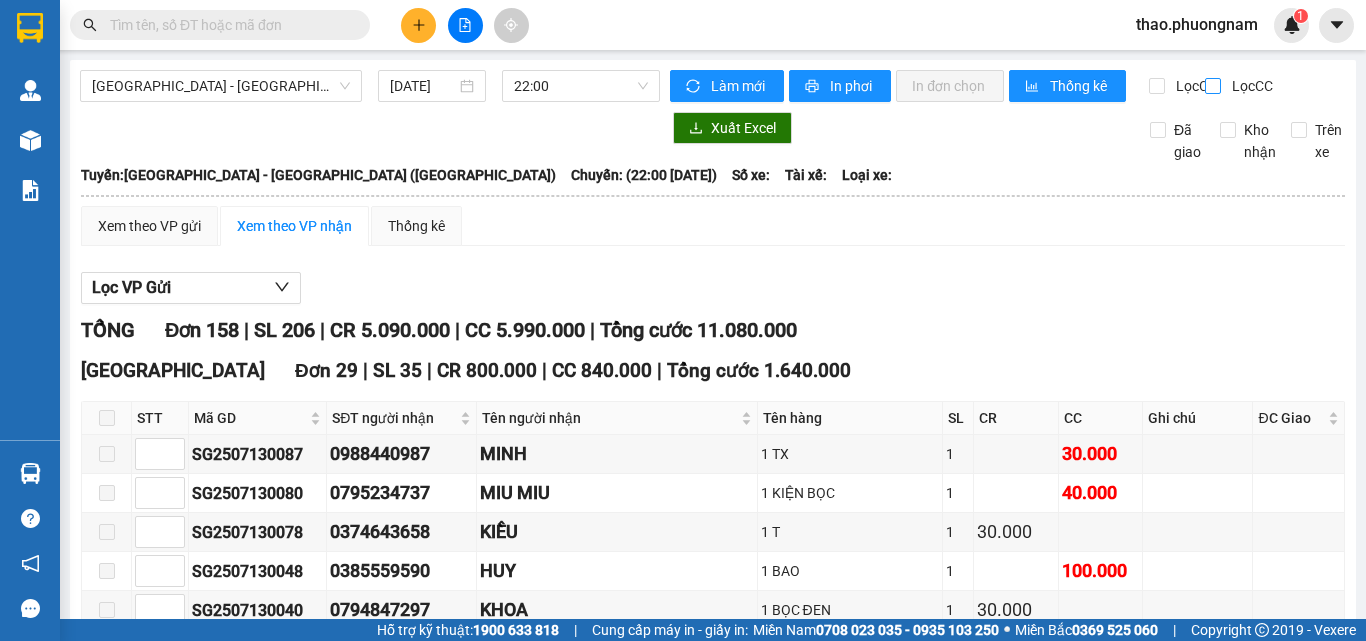 click on "Lọc  CC" at bounding box center (1214, 86) 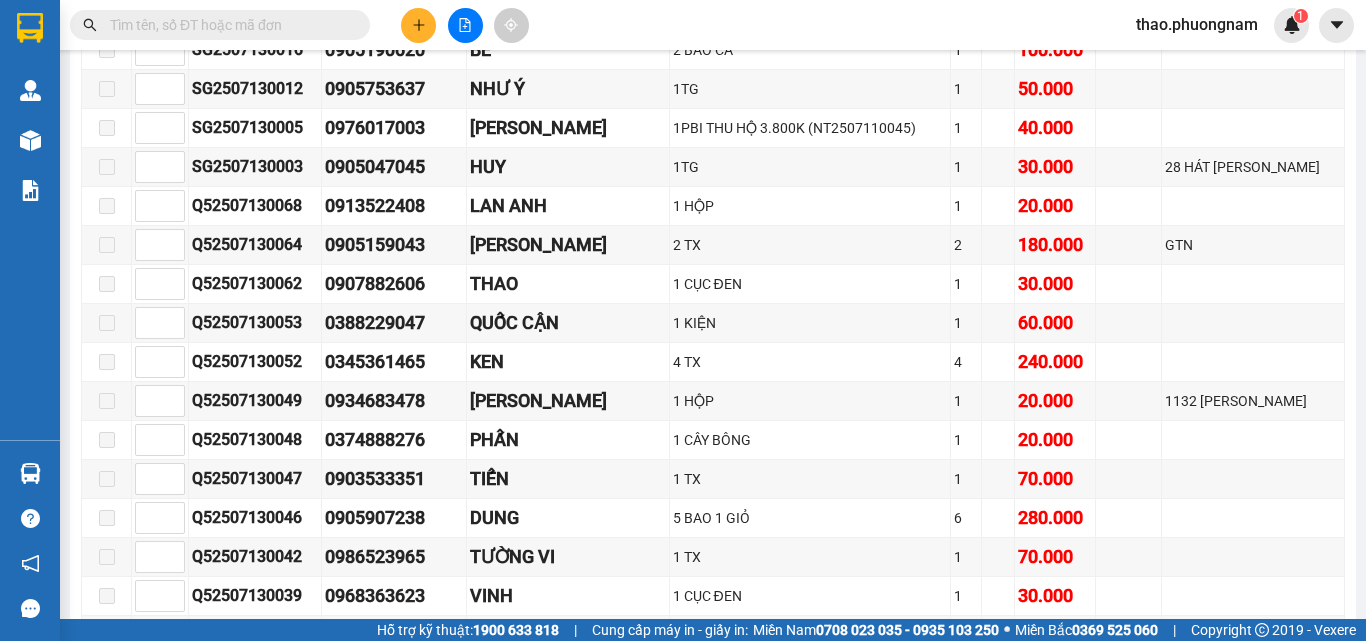 scroll, scrollTop: 3000, scrollLeft: 0, axis: vertical 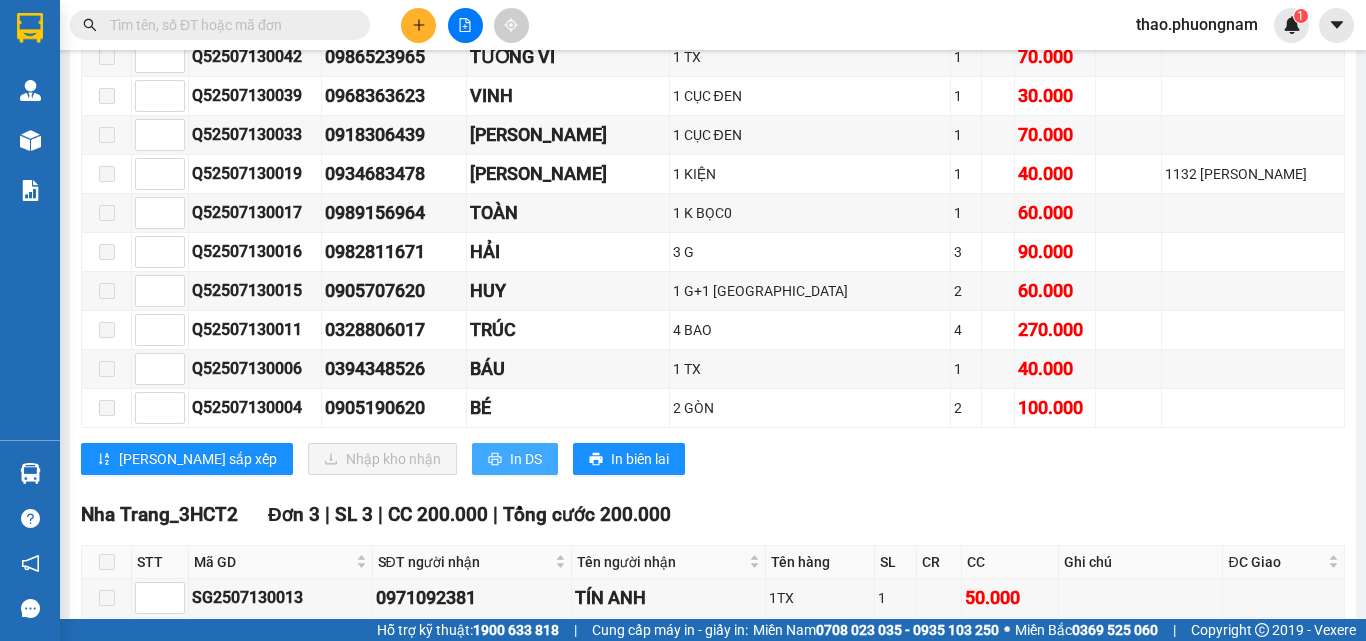 click on "In DS" at bounding box center [526, 459] 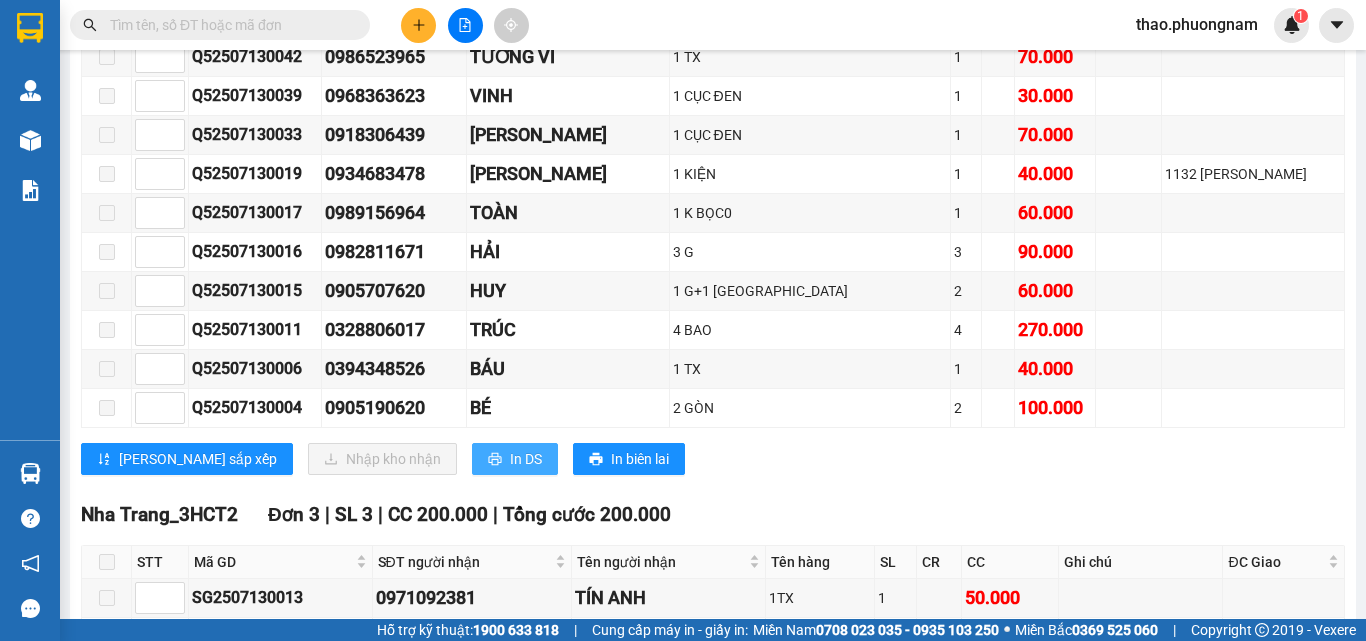 scroll, scrollTop: 0, scrollLeft: 0, axis: both 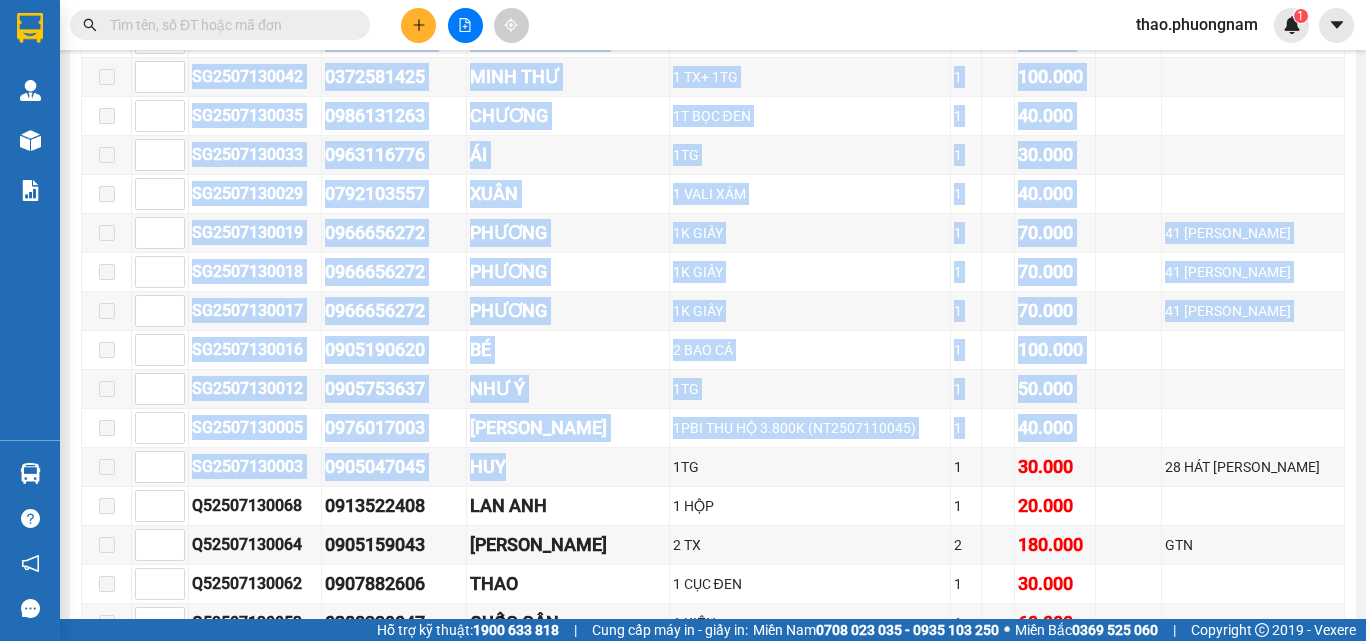 click on "Kết quả tìm kiếm ( 0 )  Bộ lọc  No Data thao.phuongnam 1     Quản Lý Quản lý khách hàng mới Quản lý giao nhận mới     Kho hàng mới     Báo cáo BC Doanh số theo Văn Phòng Báo cáo dòng tiền (nhân viên) Mẫu 1: Báo cáo dòng tiền  Mẫu 2: Doanh số tạo đơn theo Văn phòng, nhân viên Mẫu 3: Thống kê doanh thu theo tuyến - chuyến Hàng sắp về Hướng dẫn sử dụng Giới thiệu Vexere, nhận hoa hồng Phản hồi Phần mềm hỗ trợ bạn tốt chứ? Sài Gòn - Nha Trang (Hàng Hoá) 13/07/2025 22:00     Làm mới In phơi In đơn chọn Thống kê Lọc  CR Lọc  CC Xuất Excel Đã giao Kho nhận Trên xe Phương Nam   1900 6519 - 0911 729 292(Ninh Hòa)   275F Phạm Ngũ Lão, Phường Phạm Ngũ Lão, Quận 1, TP Hồ Chí Minh PHƠI HÀNG 06:26 - 14/07/2025 Tuyến:  Sài Gòn - Nha Trang (Hàng Hoá) Chuyến:   (22:00 - 13/07/2025) Tuyến:  Sài Gòn - Nha Trang (Hàng Hoá) Chuyến:   Số xe:  TỔNG" at bounding box center (683, 320) 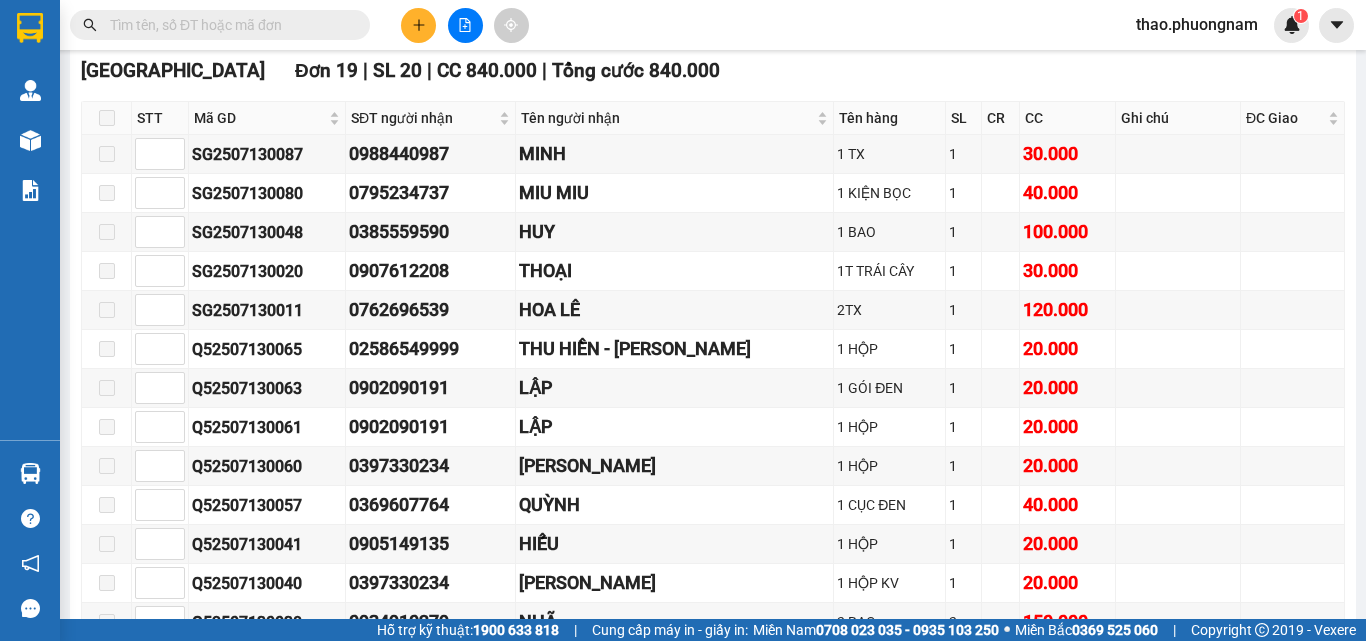 scroll, scrollTop: 0, scrollLeft: 0, axis: both 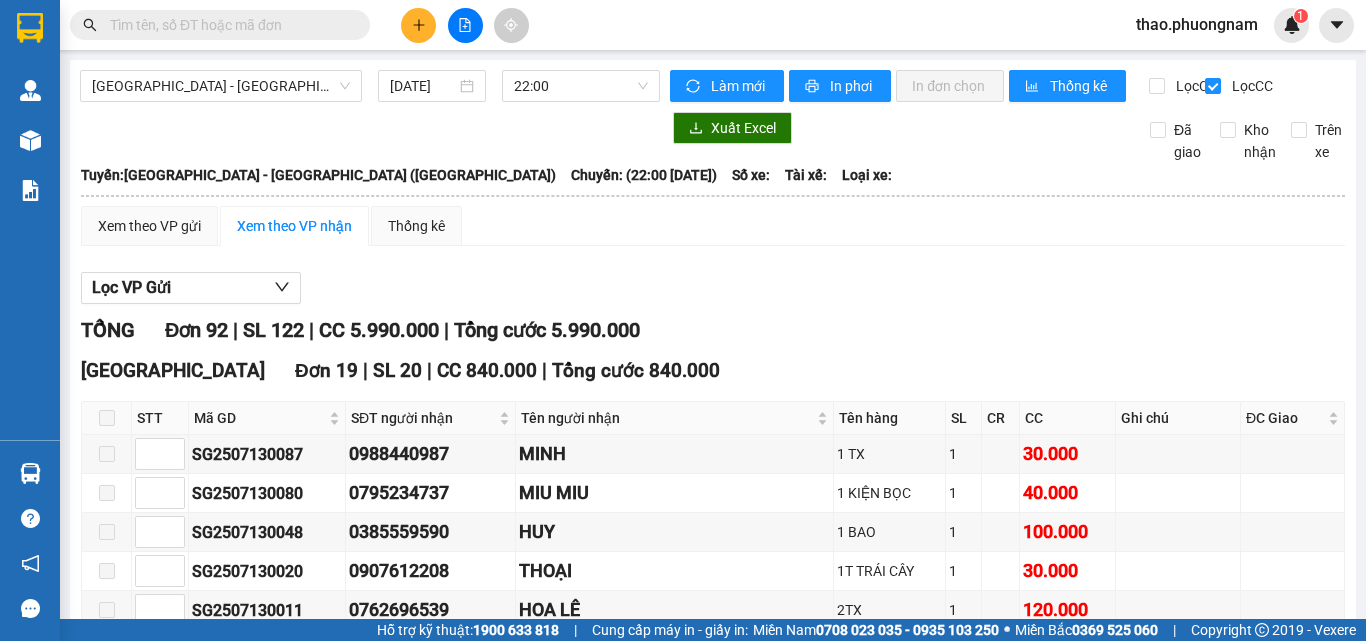 click on "Sài Gòn - Nha Trang (Hàng Hoá) 13/07/2025 22:00" at bounding box center [370, 86] 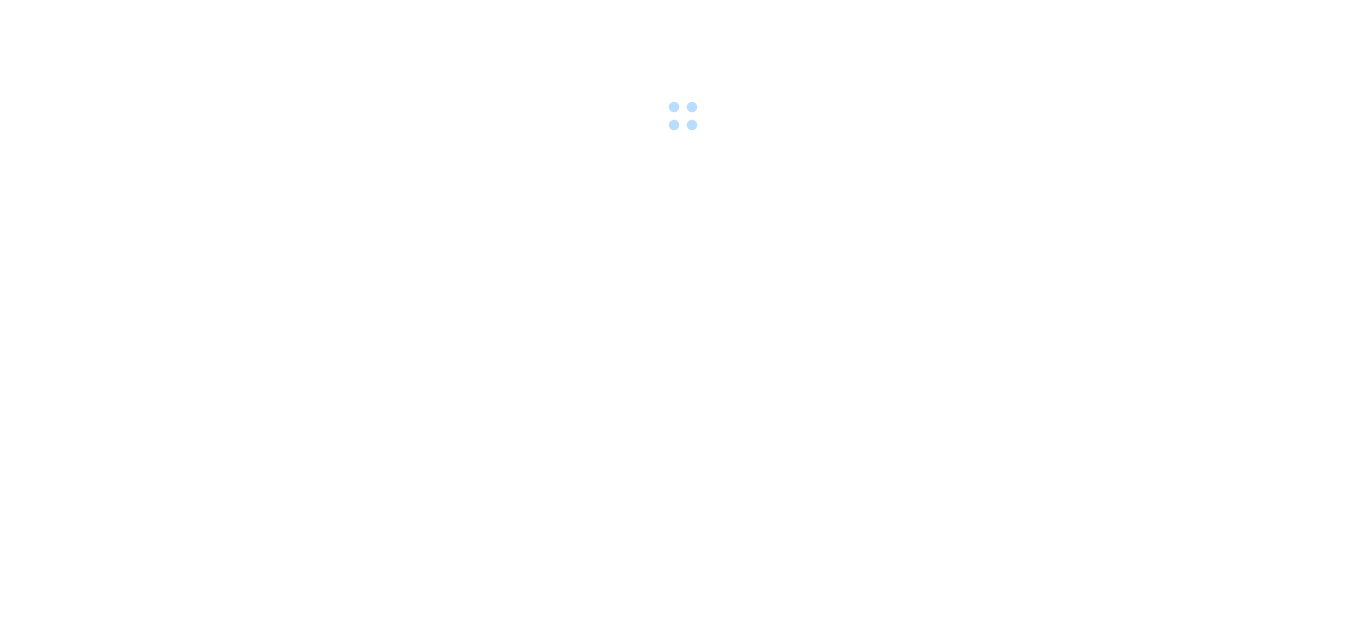 scroll, scrollTop: 0, scrollLeft: 0, axis: both 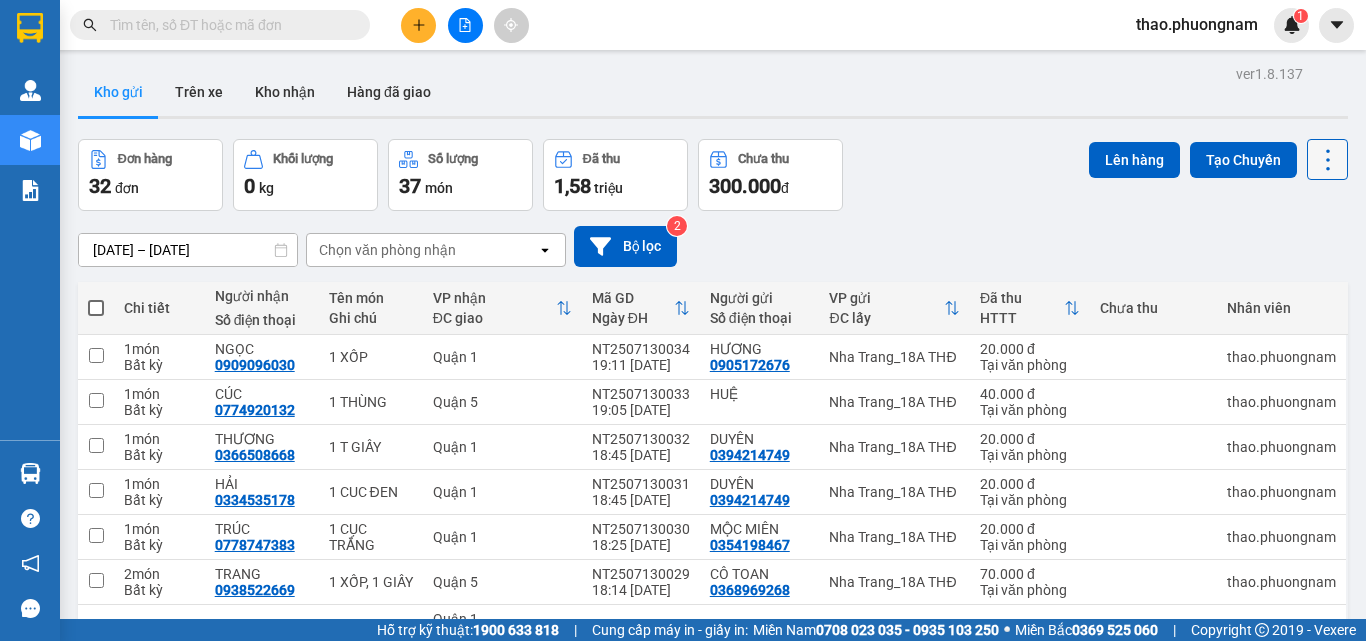 click 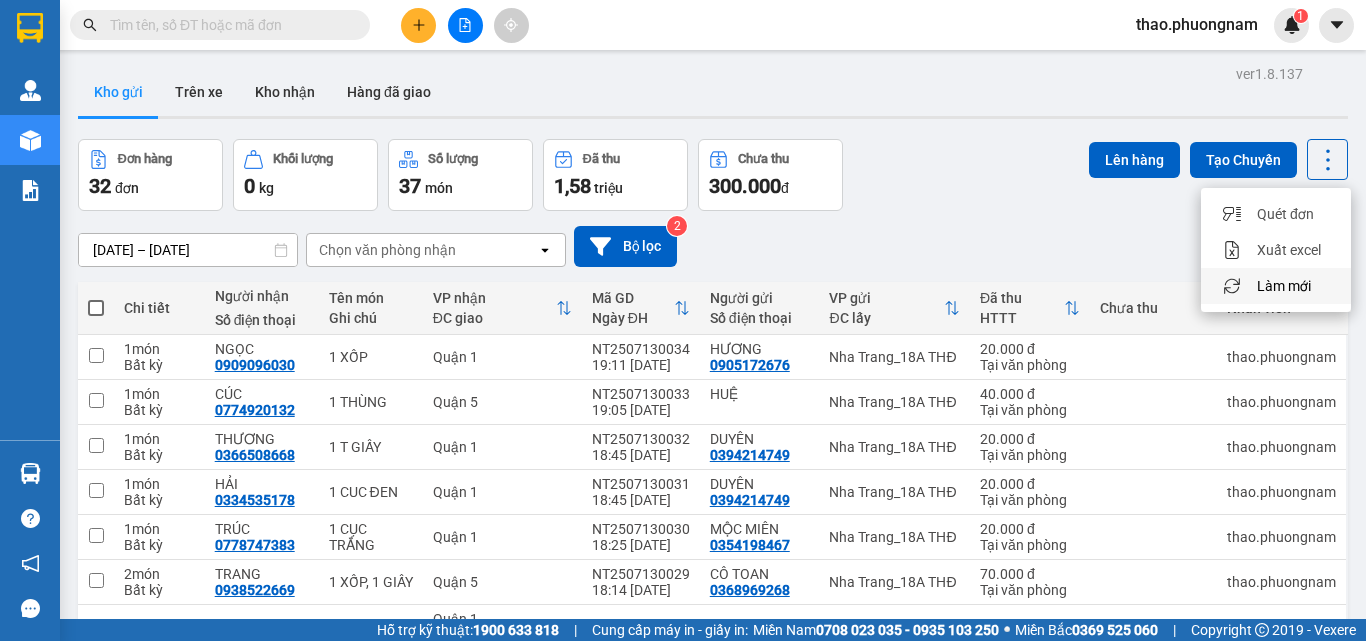 click on "Làm mới" at bounding box center (1276, 286) 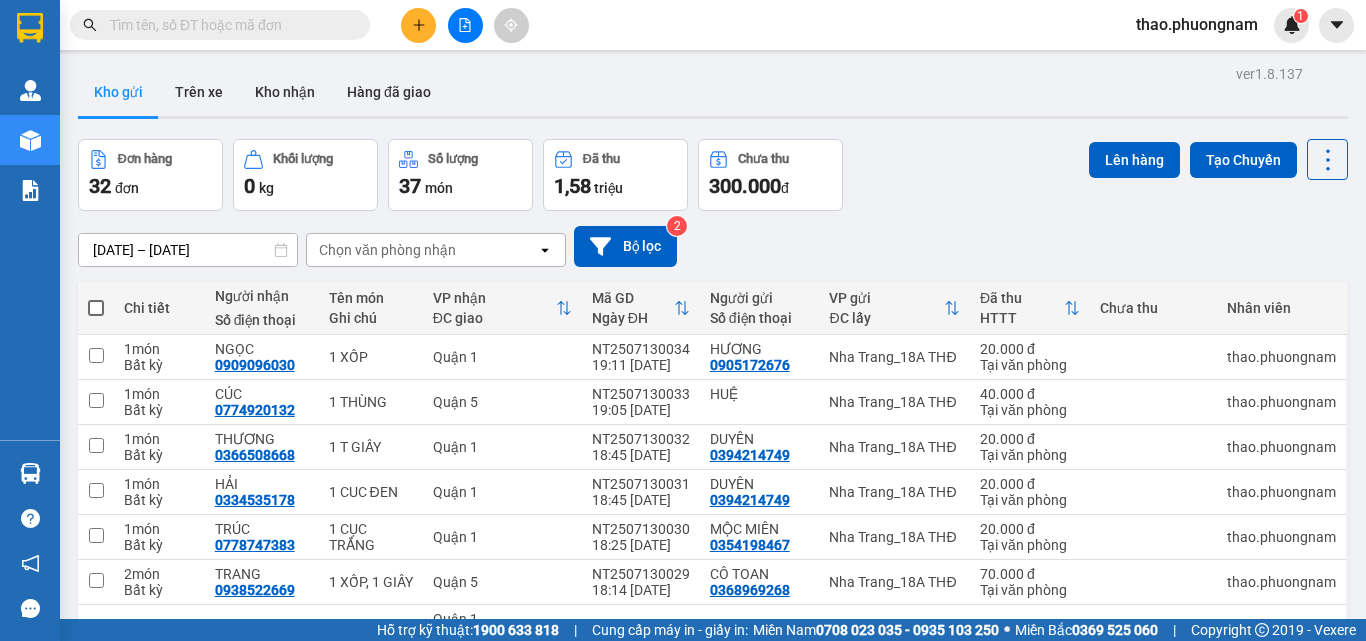 click at bounding box center (96, 308) 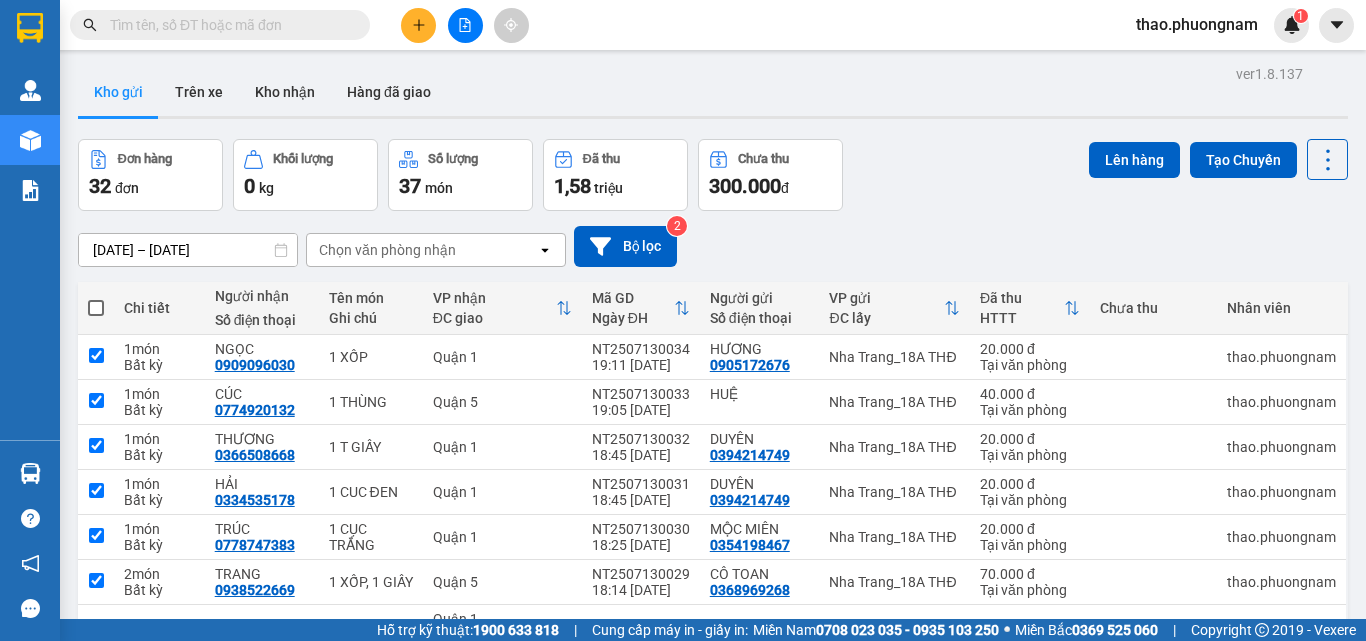 checkbox on "true" 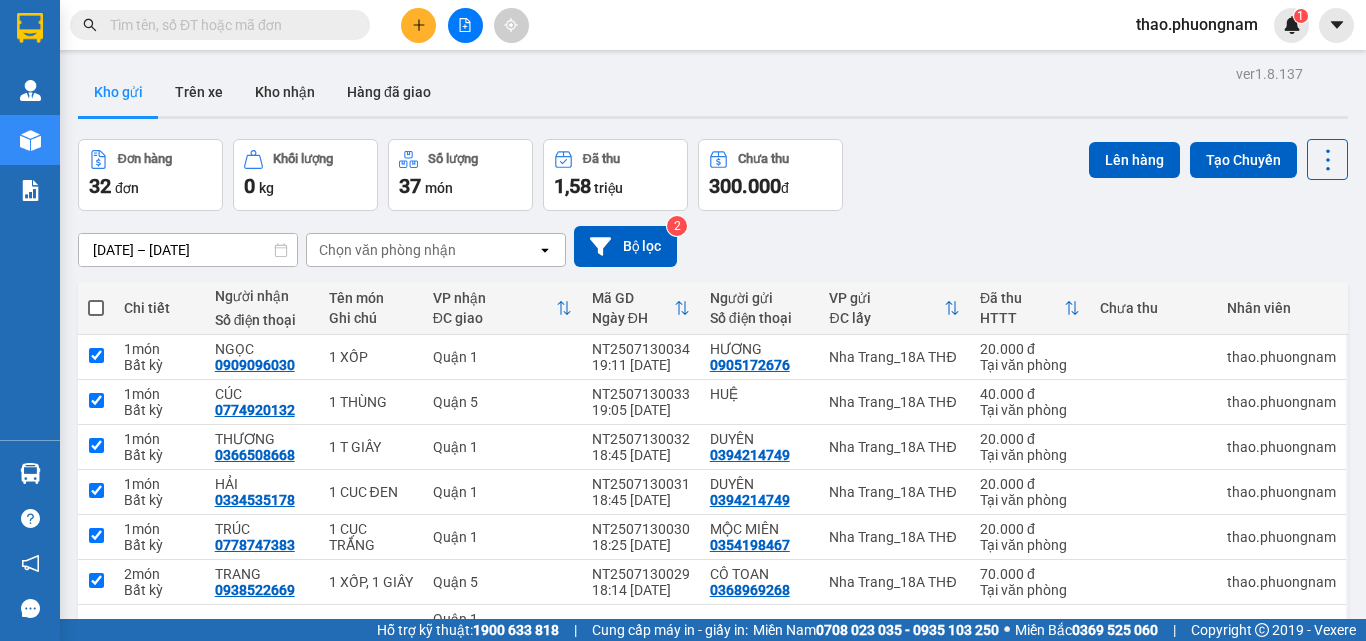 checkbox on "true" 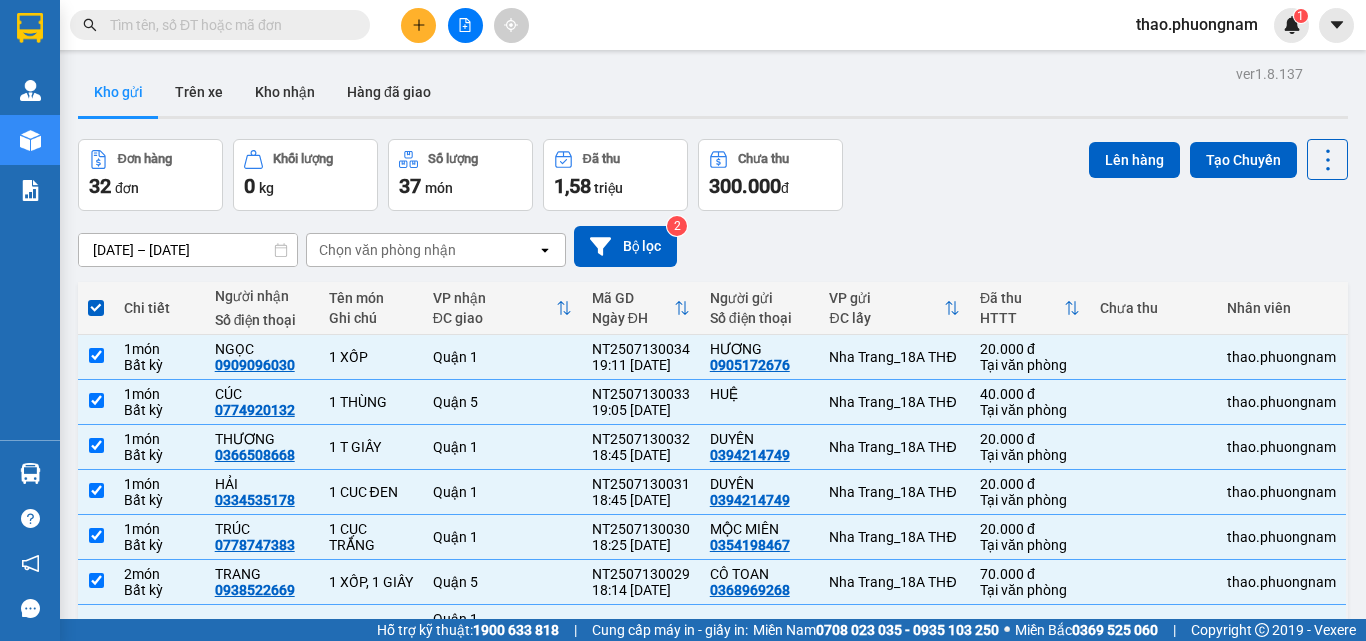 scroll, scrollTop: 280, scrollLeft: 0, axis: vertical 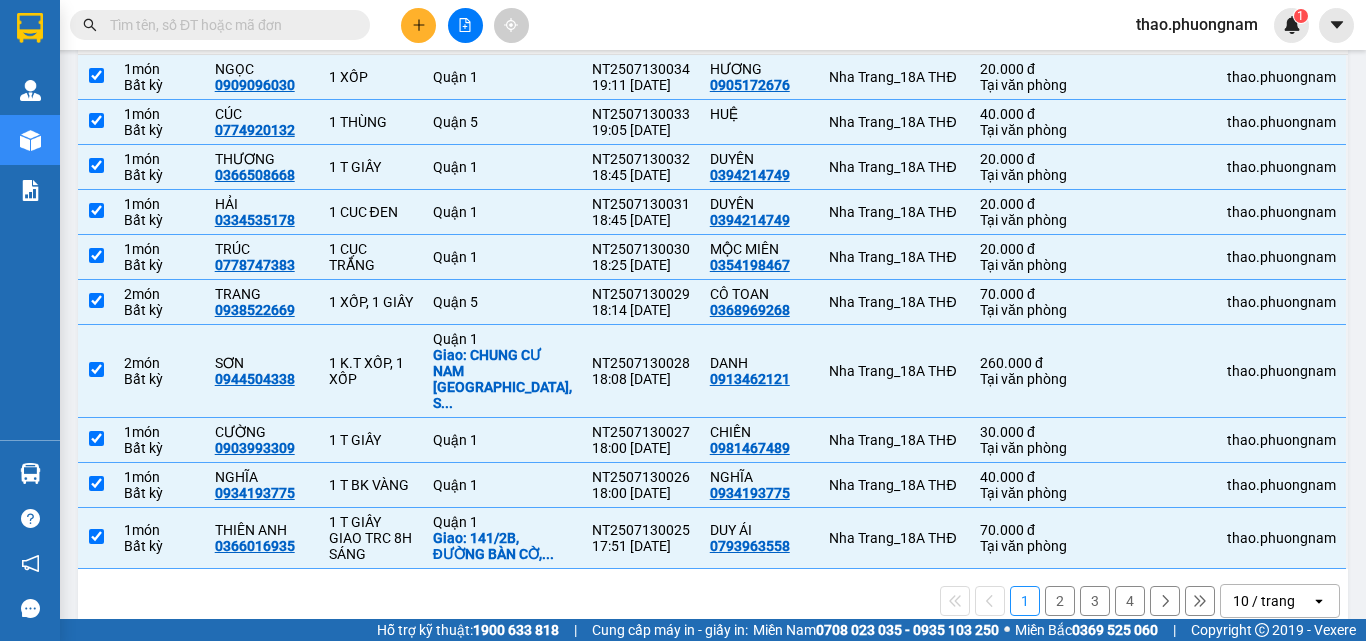 click on "10 / trang" at bounding box center (1266, 601) 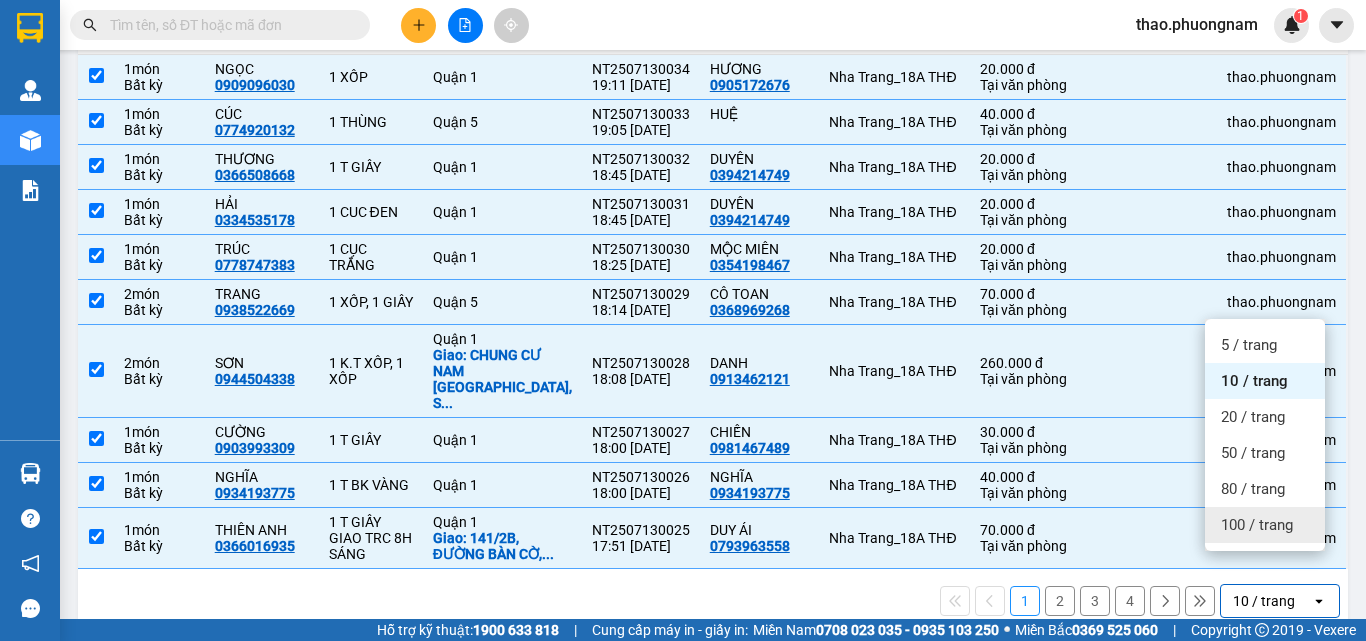 click on "100 / trang" at bounding box center (1257, 525) 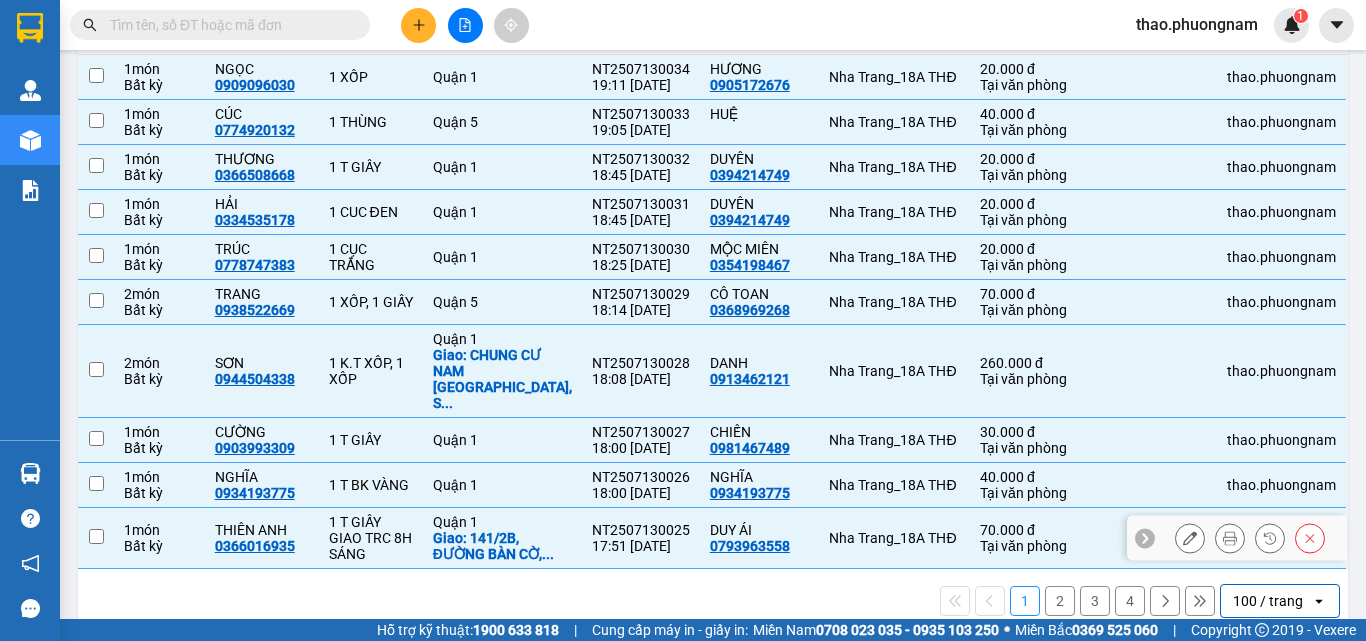 checkbox on "false" 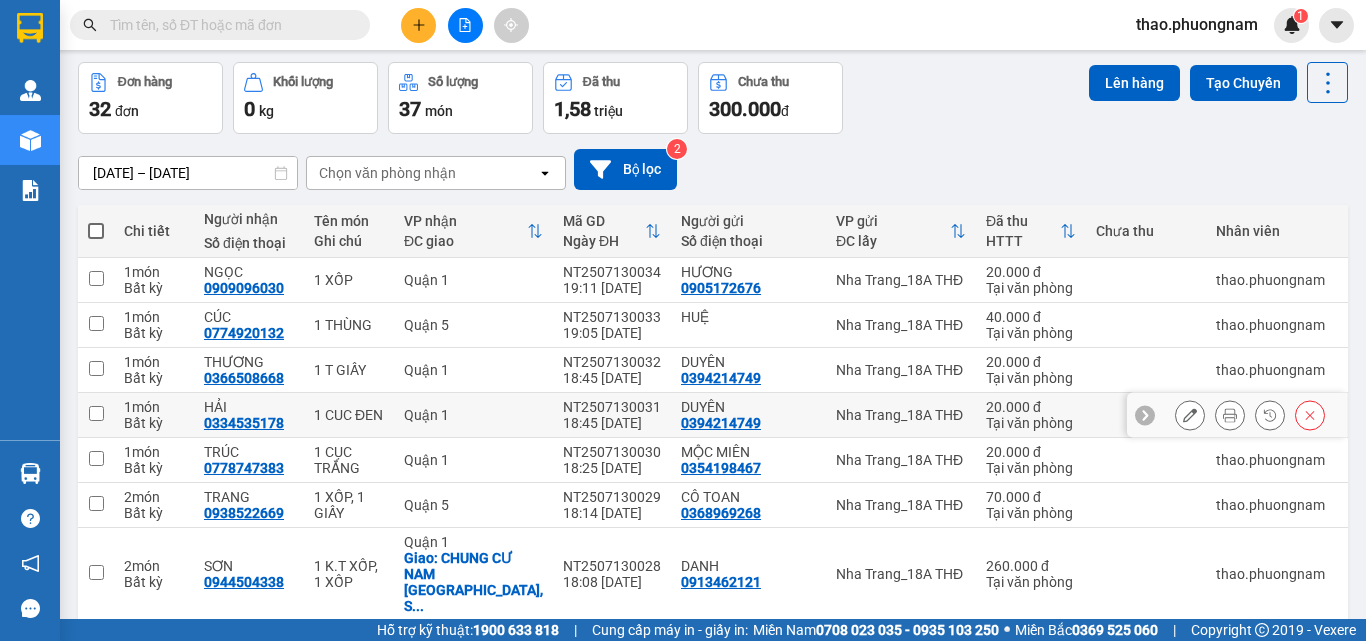 scroll, scrollTop: 0, scrollLeft: 0, axis: both 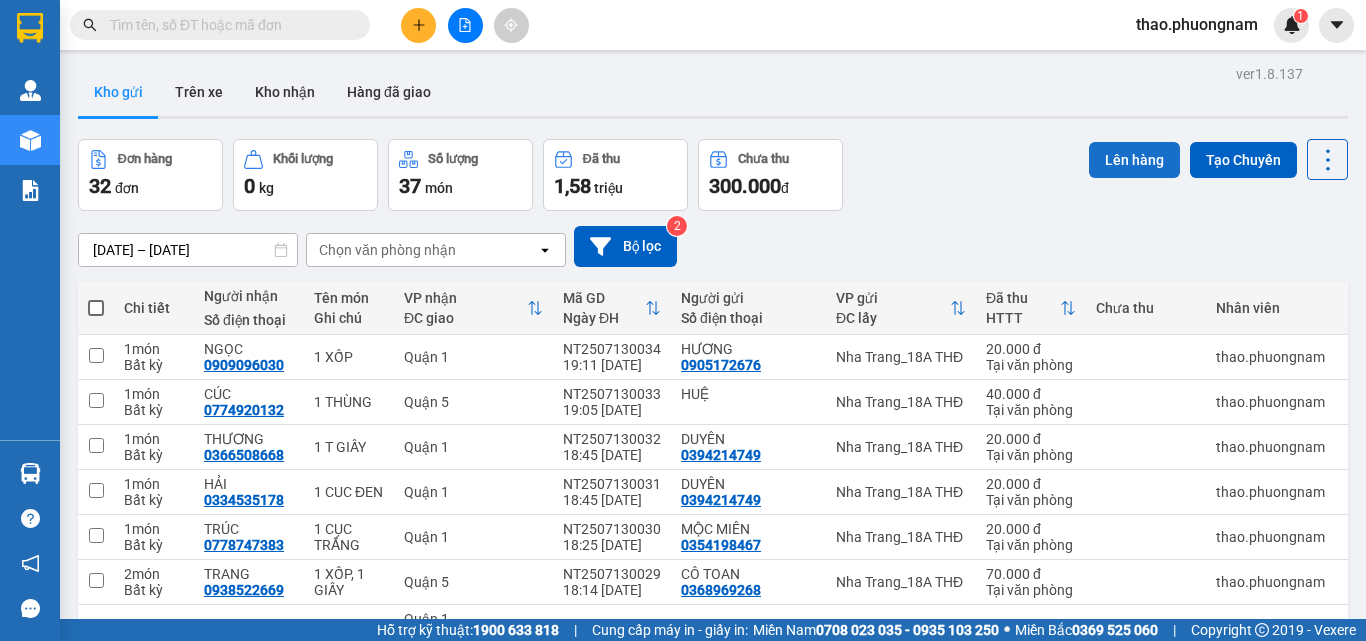 click on "Lên hàng" at bounding box center [1134, 160] 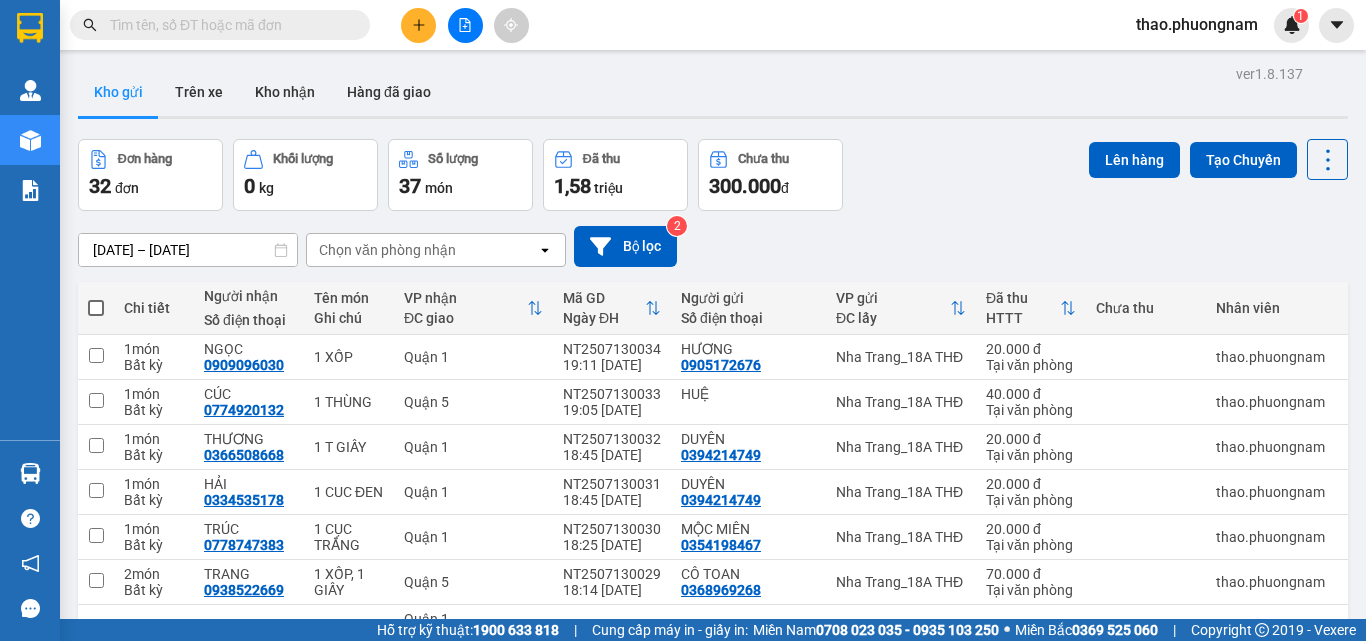 click at bounding box center (96, 308) 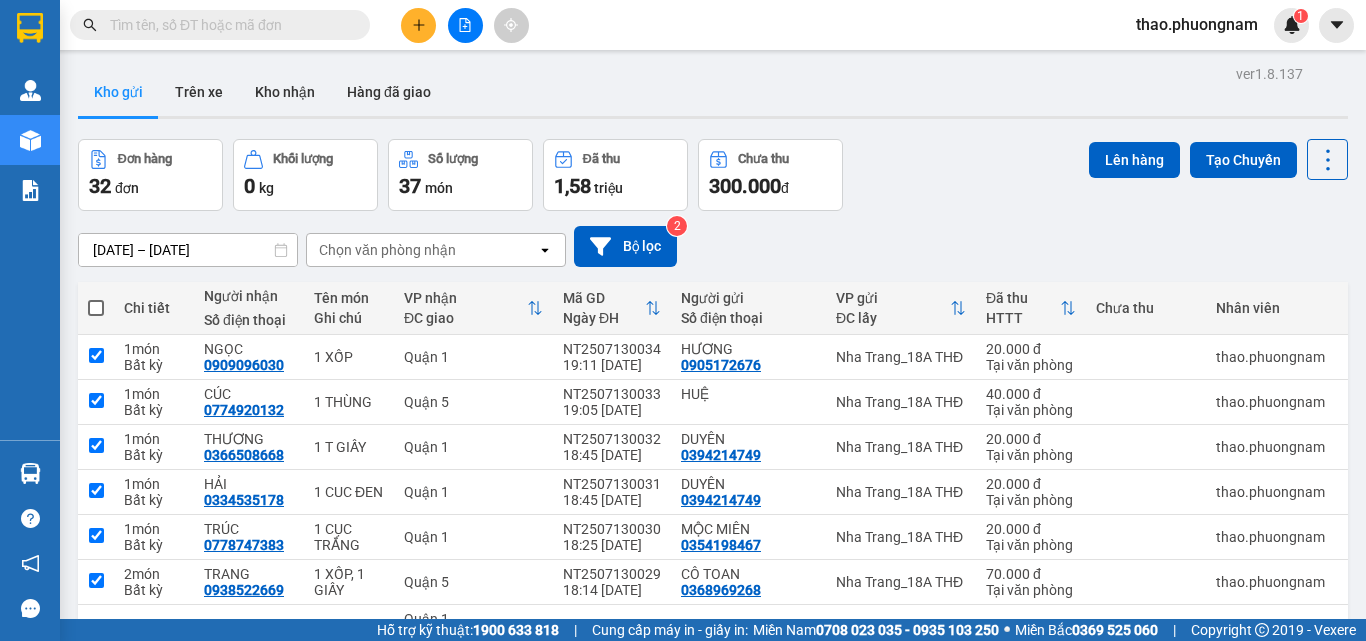 checkbox on "true" 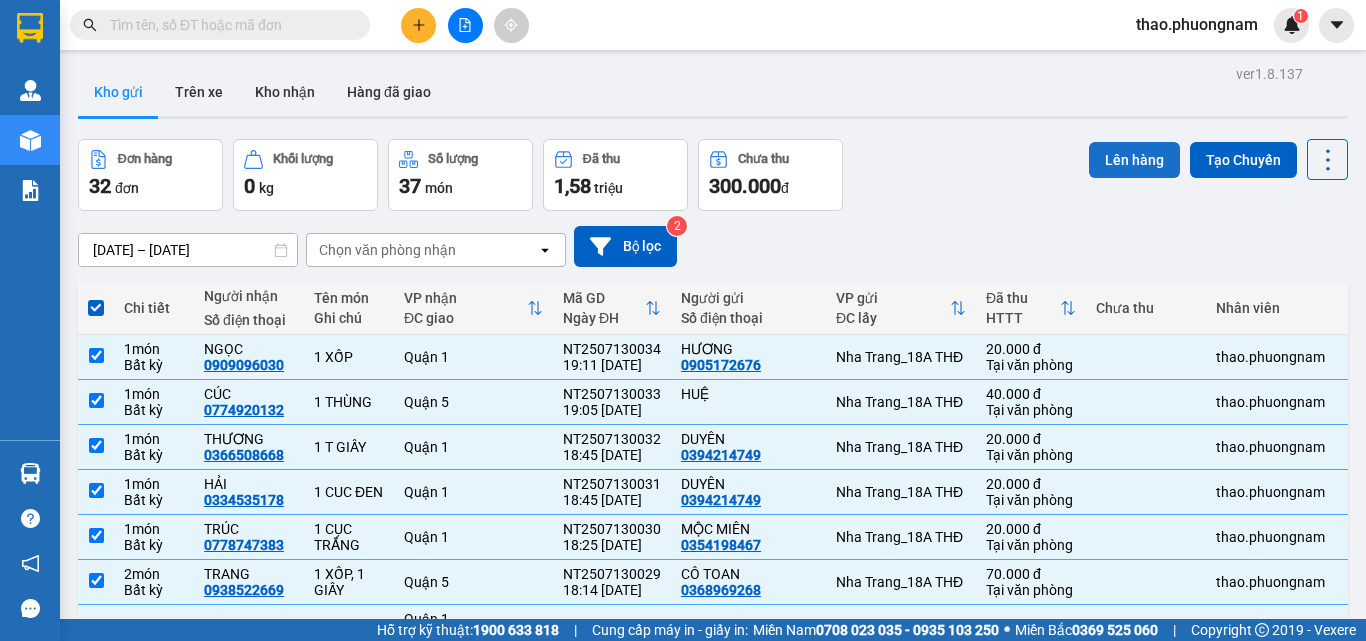 click on "Lên hàng" at bounding box center [1134, 160] 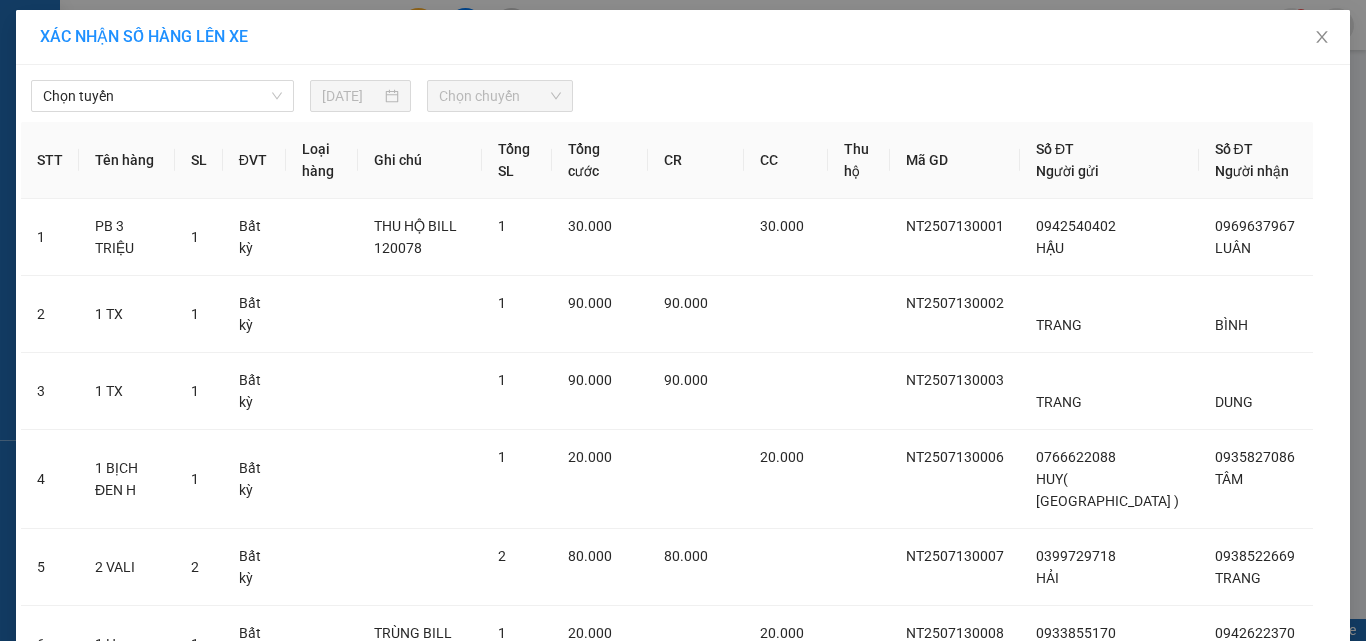 click on "Chọn tuyến [DATE] Chọn chuyến STT Tên hàng SL ĐVT Loại hàng Ghi chú Tổng SL Tổng cước CR CC Thu hộ Mã GD Số ĐT Người gửi Số ĐT Người nhận 1  PB 3 TRIỆU  1 Bất kỳ THU HỘ BILL 120078 1 30.000 30.000 NT2507130001 0942540402 HẬU 0969637967 LUÂN 2 1 [GEOGRAPHIC_DATA] 1 Bất kỳ 1 90.000 90.000 NT2507130002 TRANG BÌNH 3 1 [GEOGRAPHIC_DATA] 1 Bất kỳ 1 90.000 90.000 NT2507130003 TRANG DUNG 4 1 BỊCH ĐEN H  1 Bất kỳ 1 20.000 20.000 NT2507130006 0766622088 [GEOGRAPHIC_DATA]( [GEOGRAPHIC_DATA] ) 0935827086 TÂM 5 2 VALI  2 Bất kỳ 2 80.000 80.000 NT2507130007 0399729718 HẢI 0938522669 TRANG 6 1 H  1 Bất kỳ TRÙNG BILL 130005 1 20.000 20.000 NT2507130008 0933855170 THINH 0942622370 HUY 7 1 BỊCH ĐEN  1 Bất kỳ 1 90.000 90.000 NT2507130009 02583514279 KHÁCH SẠN DAI SY 0902450497 EM HIỀN  8 3 THÙNG  3 Bất kỳ NHẸ TAY 3 120.000 120.000 NT2507130010 0905159117 THẾ 0938843738 QUÁCH DŨNG 9 1 HỘP 1 Bất kỳ 1 20.000 20.000 NT2507130011 0368334979 HÀ ĐẮC CẬT 0903981469 IPS" at bounding box center (683, 1502) 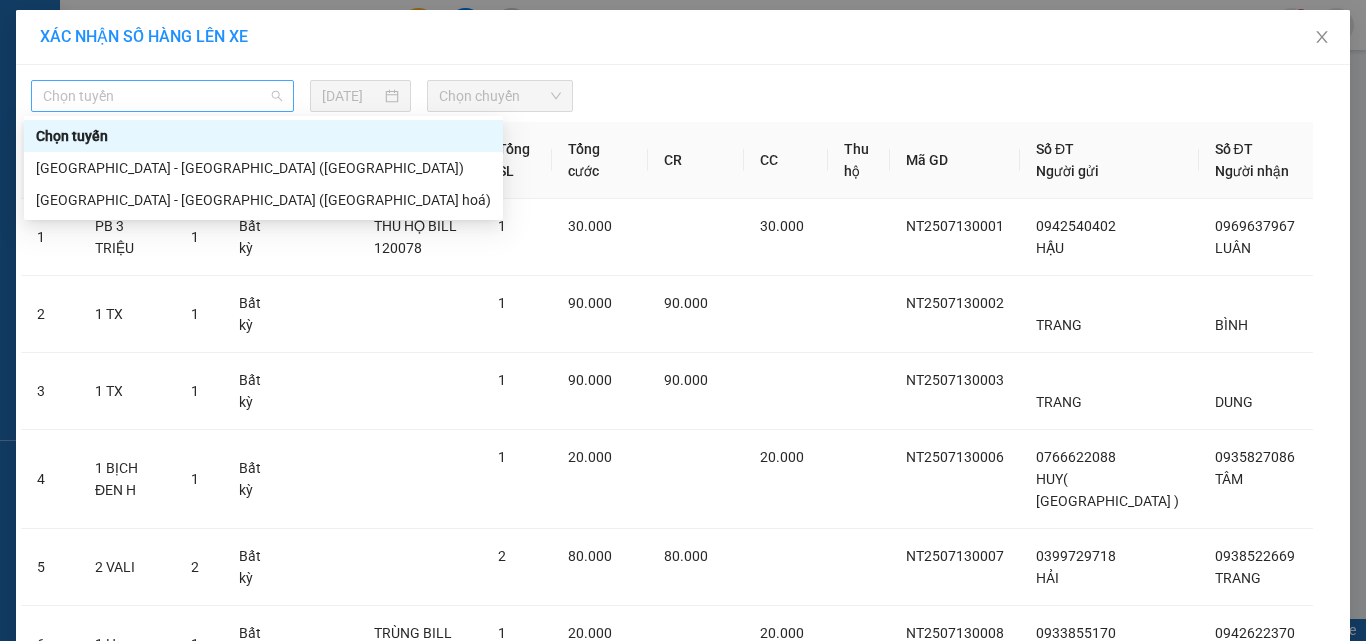 click on "Chọn tuyến" at bounding box center (162, 96) 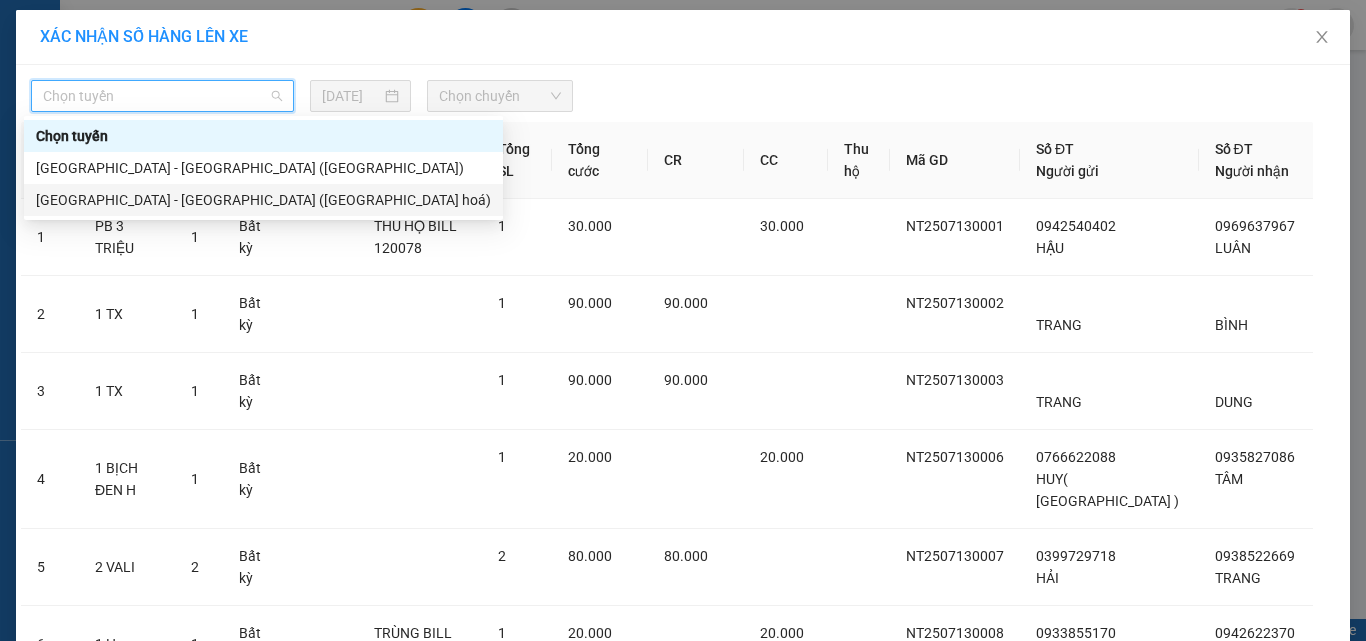 click on "[GEOGRAPHIC_DATA] - [GEOGRAPHIC_DATA] ([GEOGRAPHIC_DATA] hoá)" at bounding box center [263, 200] 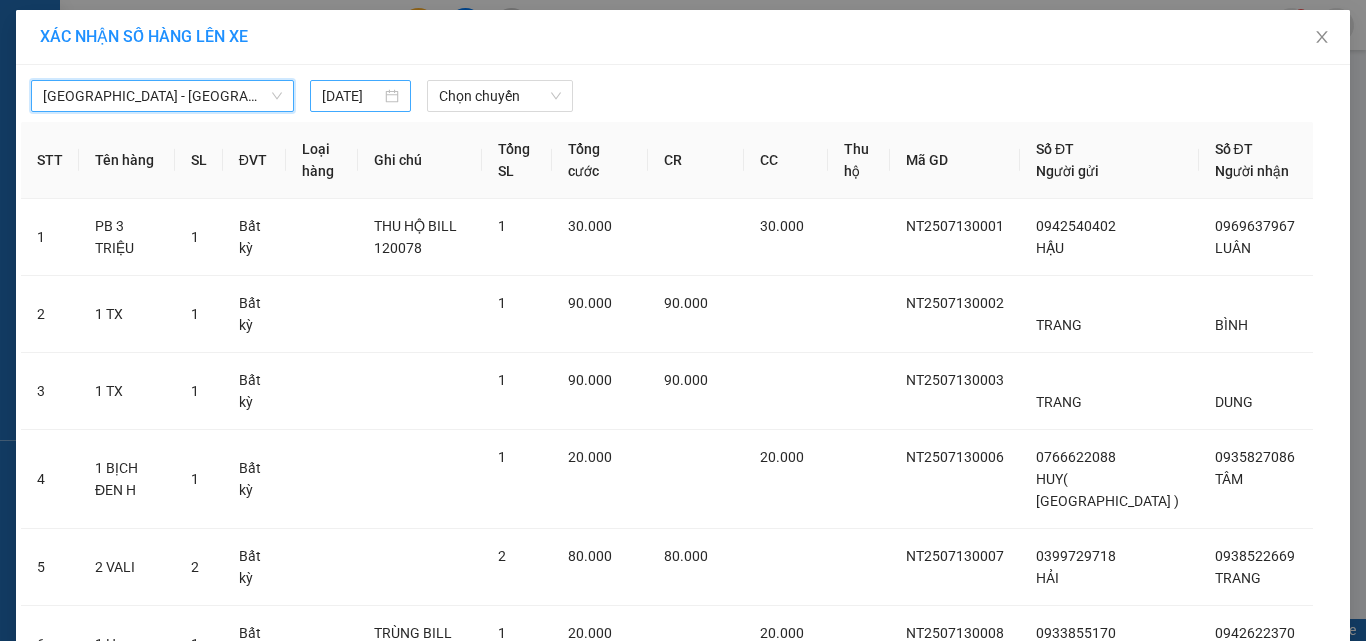 click on "[DATE]" at bounding box center (351, 96) 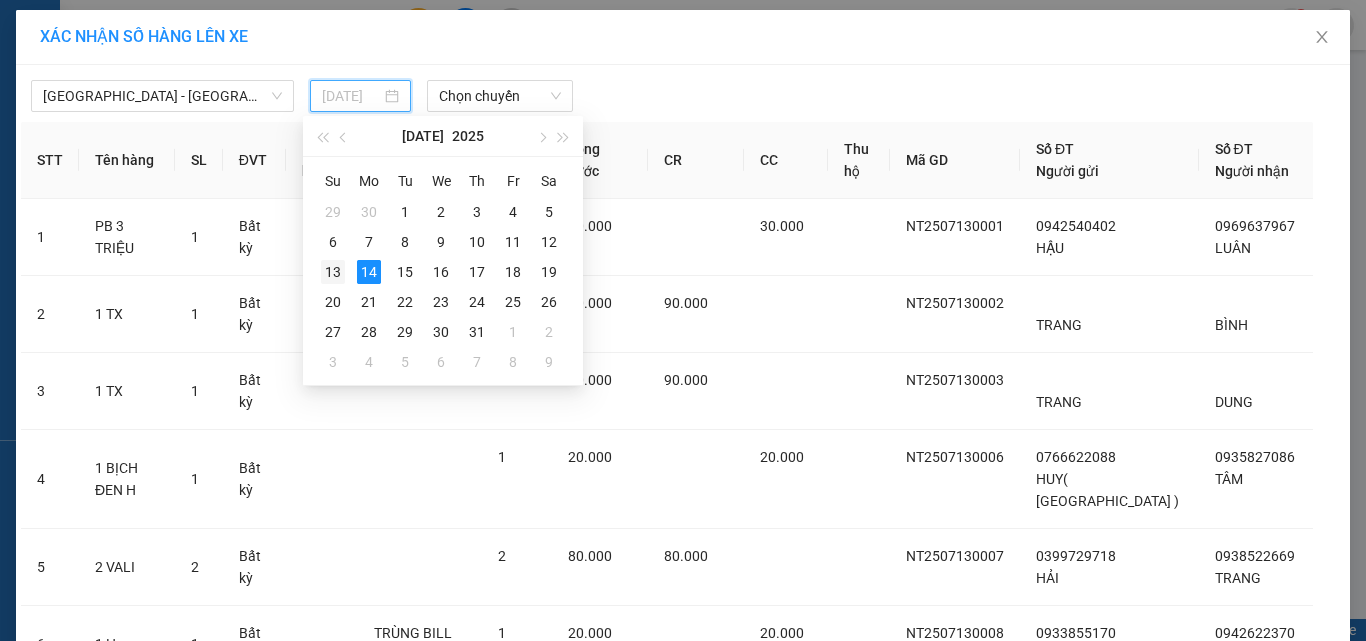 click on "13" at bounding box center (333, 272) 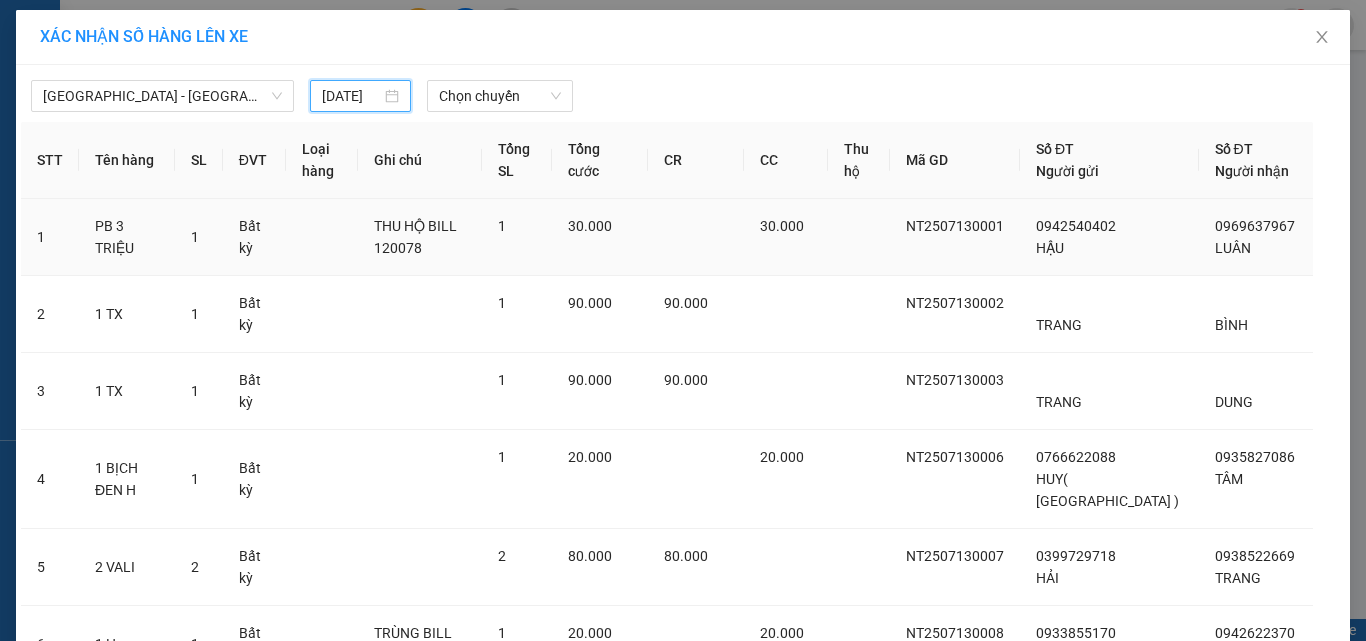 type on "[DATE]" 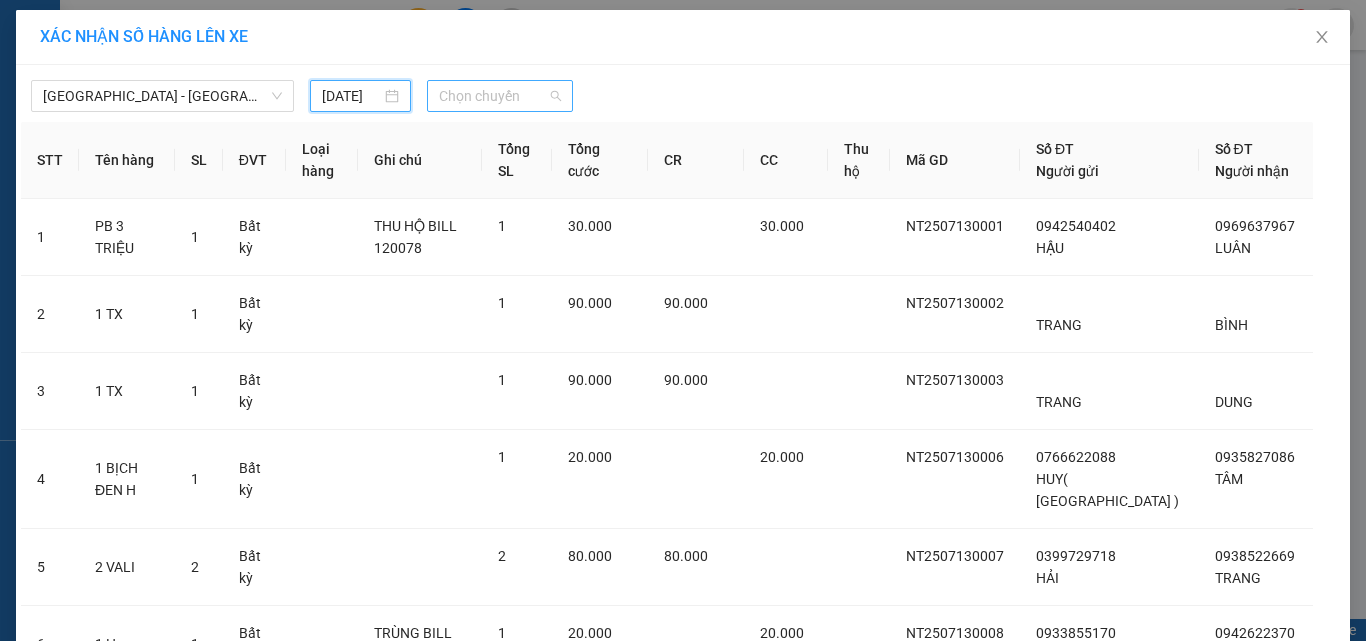 click on "Chọn chuyến" at bounding box center [500, 96] 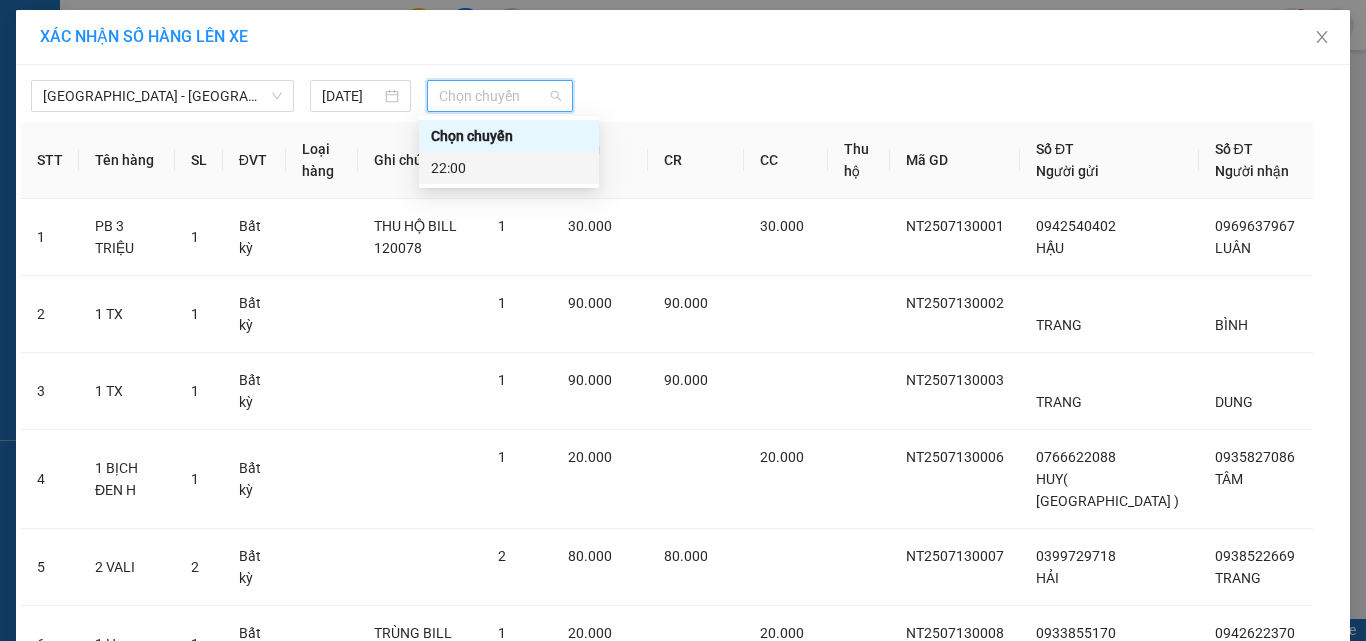 click on "22:00" at bounding box center [509, 168] 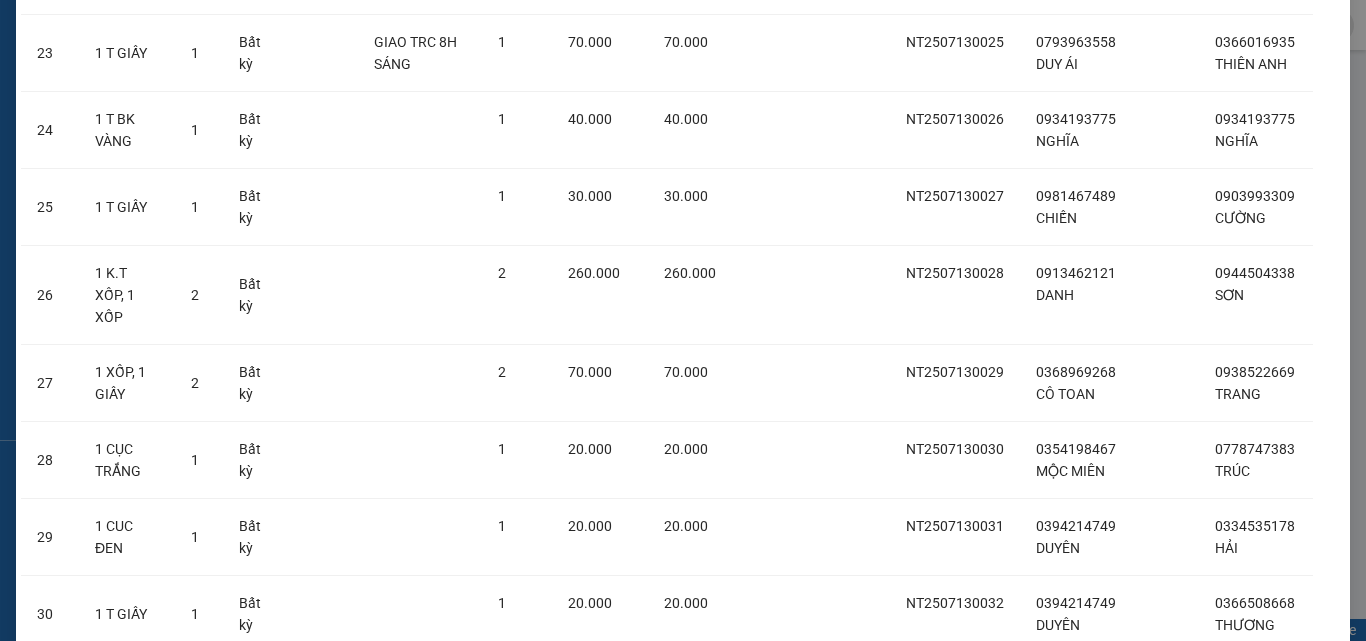 scroll, scrollTop: 2268, scrollLeft: 0, axis: vertical 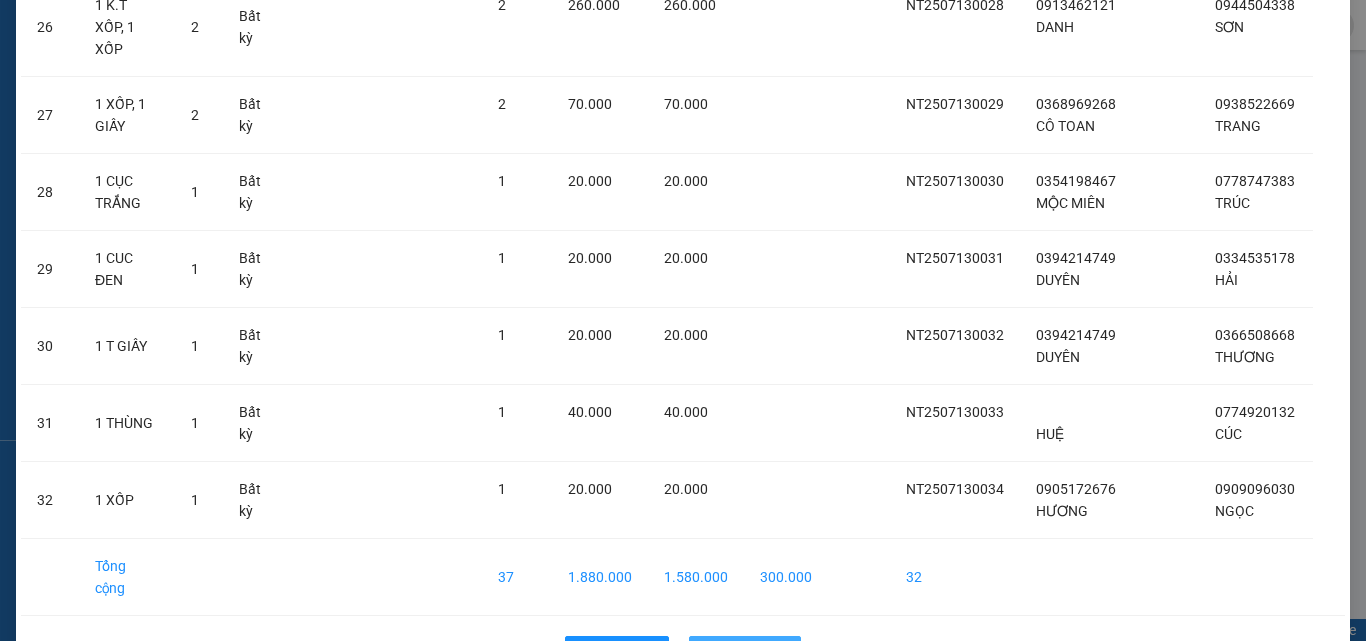 click on "Lên hàng" at bounding box center (756, 652) 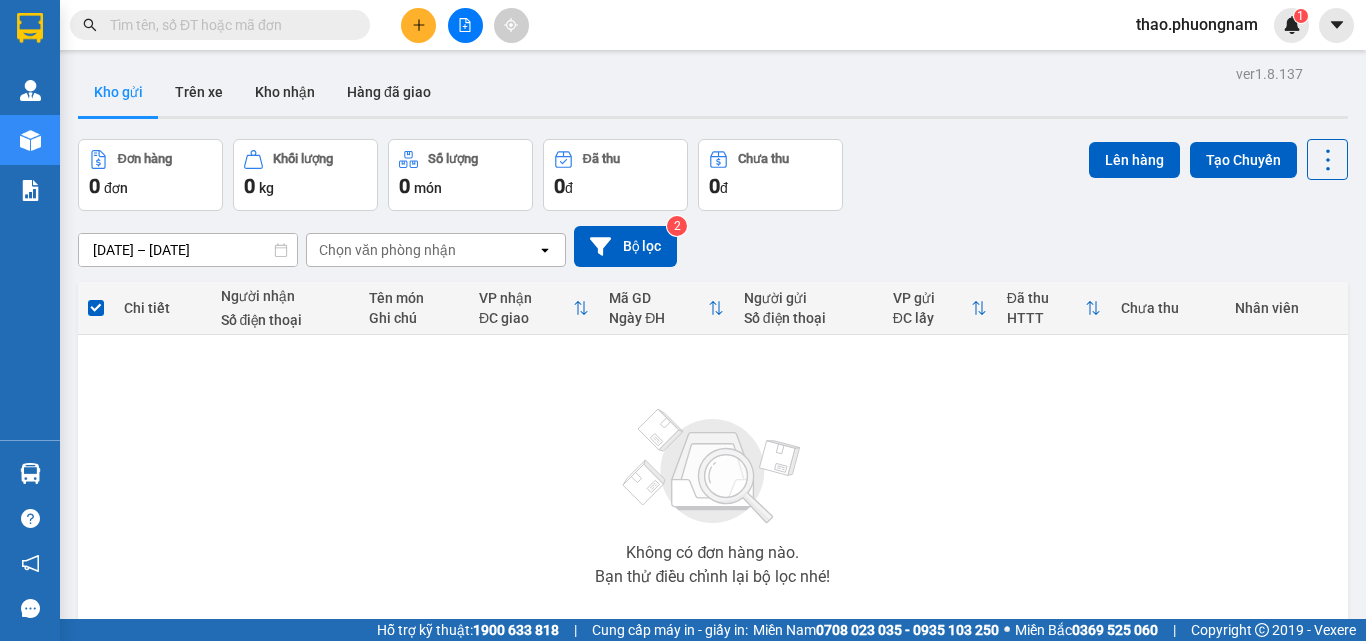 click on "Đơn hàng 0 đơn Khối lượng 0 kg Số lượng 0 món Đã thu 0  đ Chưa thu 0  đ Lên hàng Tạo Chuyến" at bounding box center (713, 175) 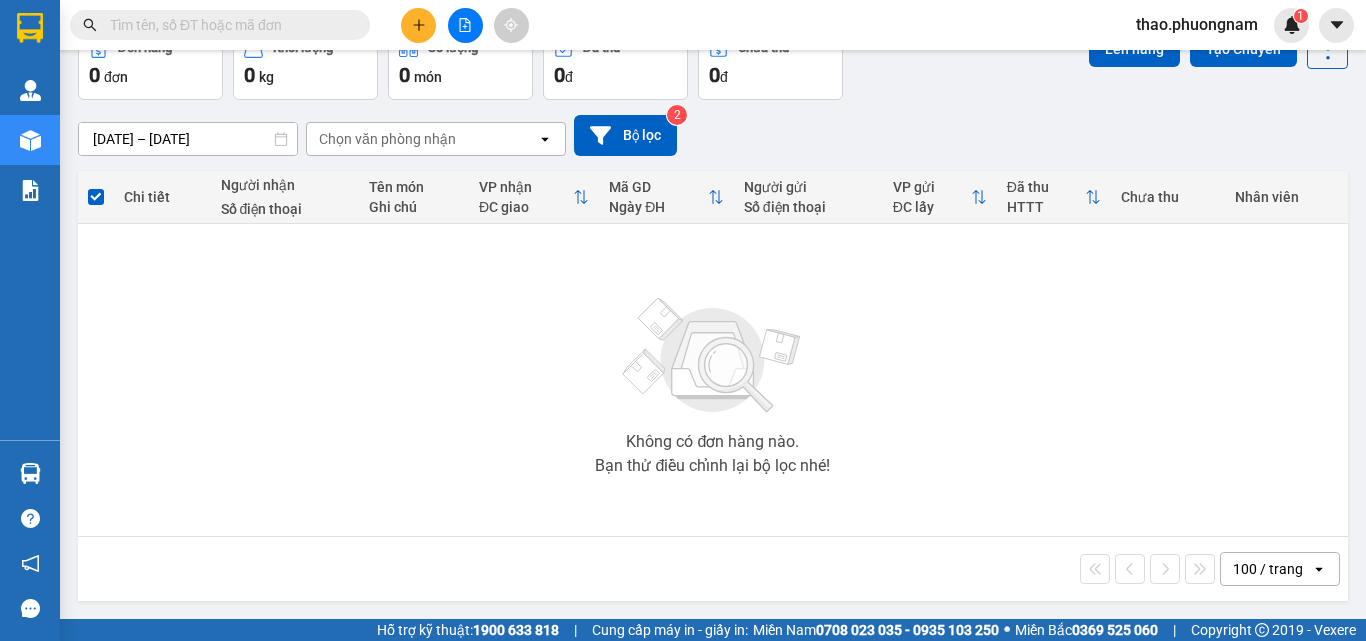 scroll, scrollTop: 0, scrollLeft: 0, axis: both 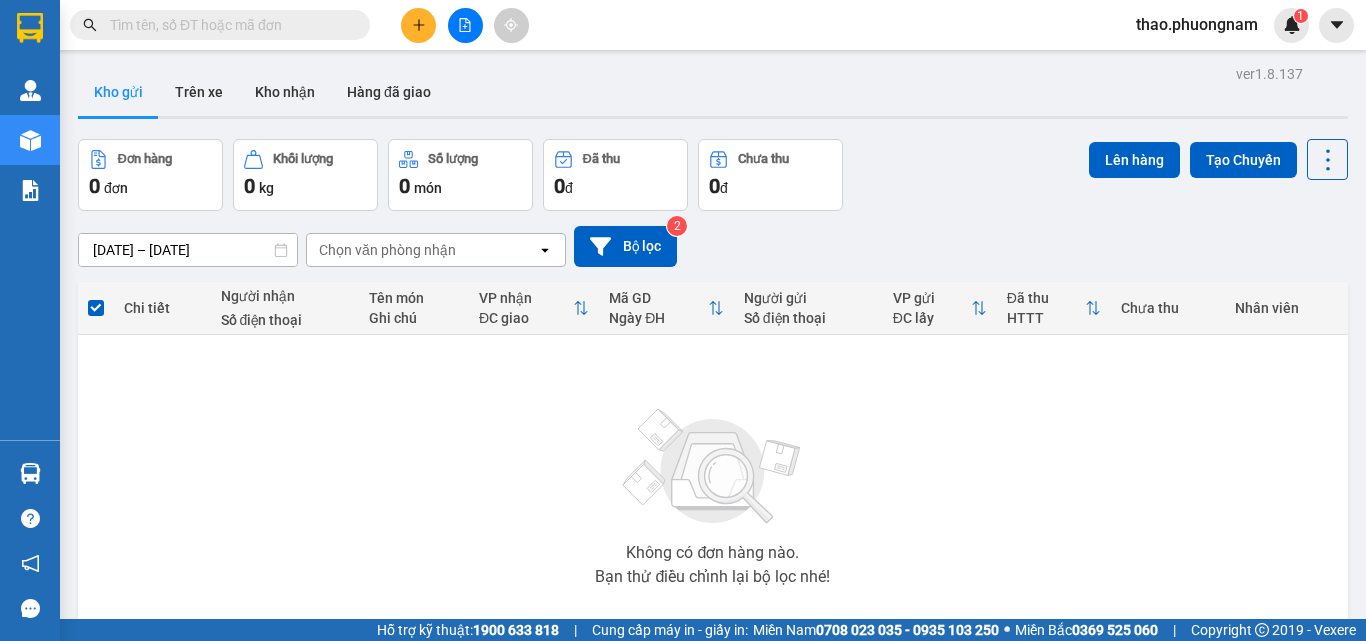 click on "[DATE] – [DATE] Press the down arrow key to interact with the calendar and select a date. Press the escape button to close the calendar. Selected date range is from [DATE] to [DATE]. Chọn văn phòng nhận open Bộ lọc 2" at bounding box center [713, 246] 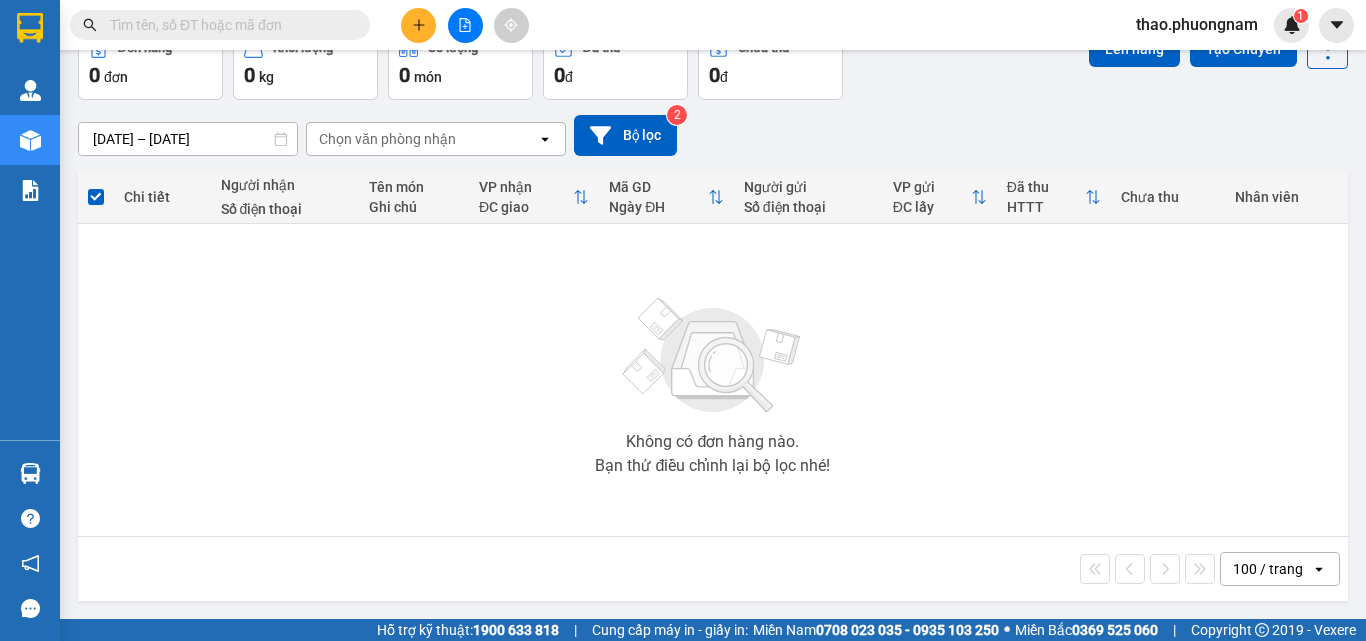 scroll, scrollTop: 0, scrollLeft: 0, axis: both 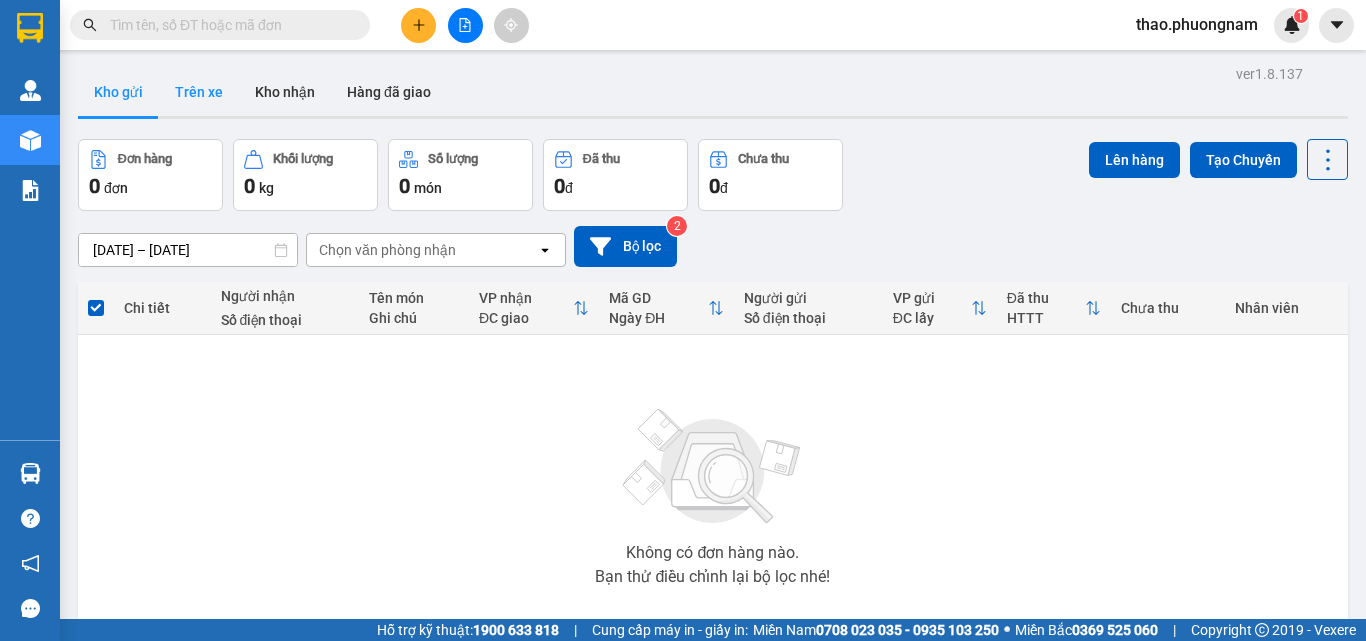 click on "Trên xe" at bounding box center [199, 92] 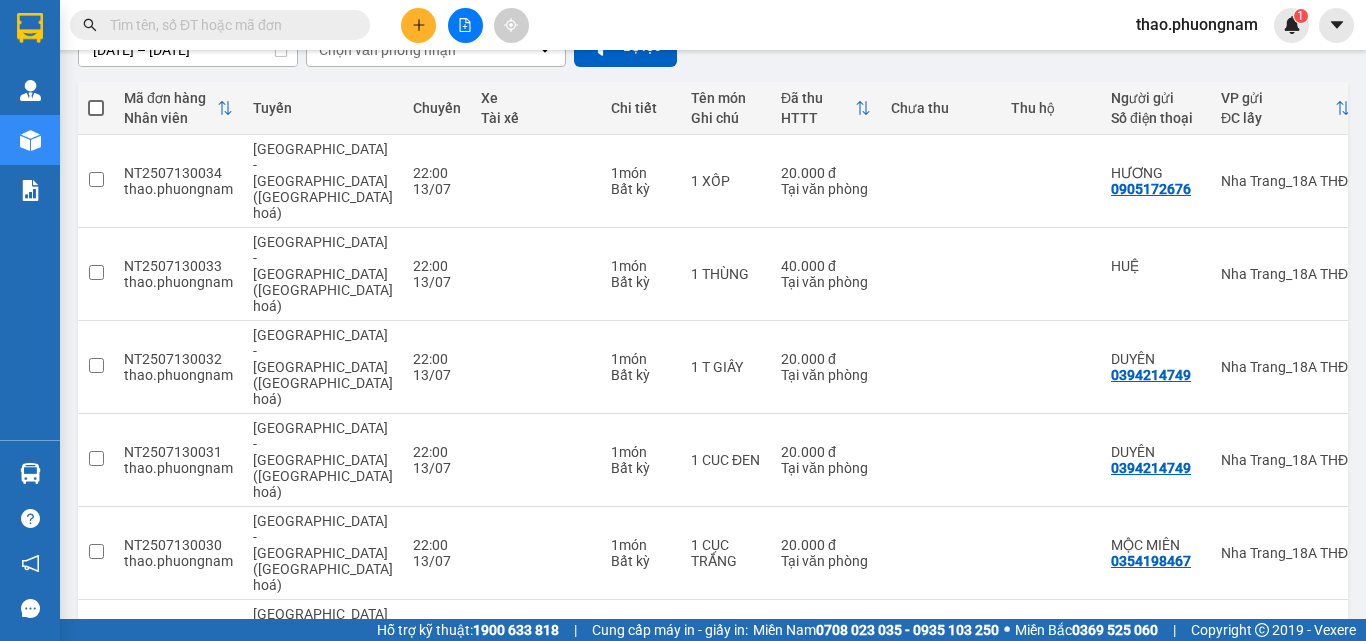scroll, scrollTop: 0, scrollLeft: 0, axis: both 